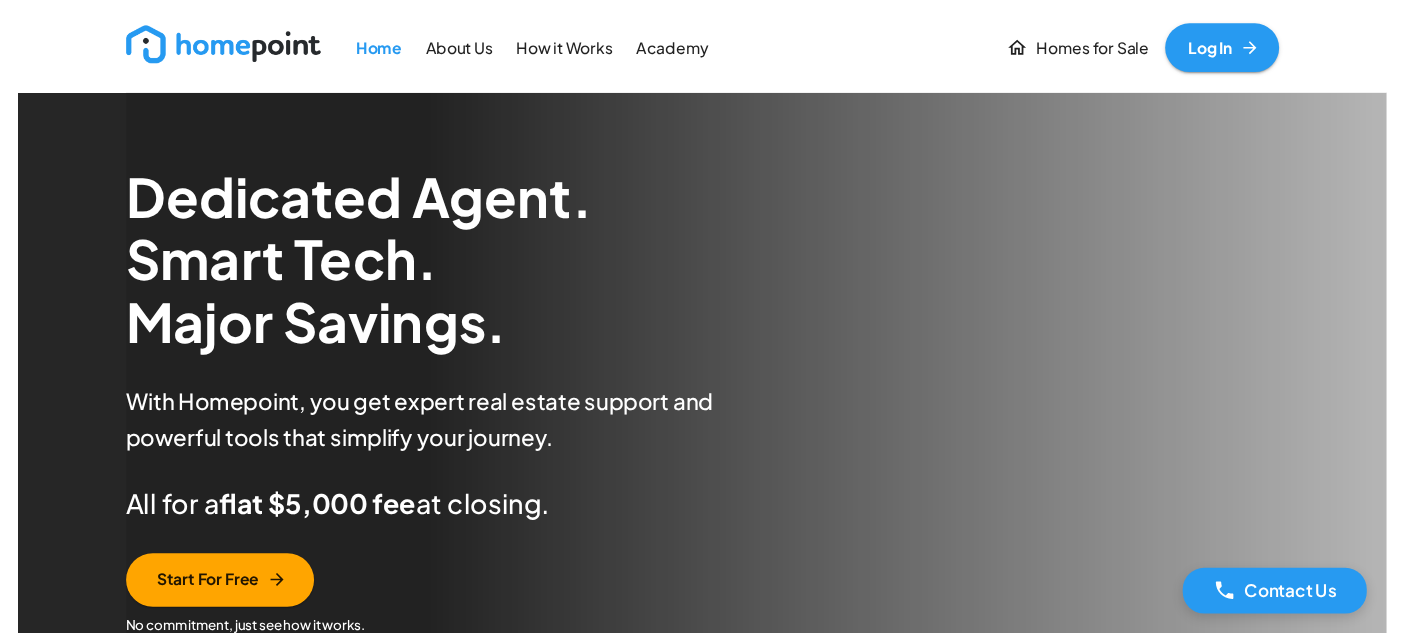 scroll, scrollTop: 0, scrollLeft: 0, axis: both 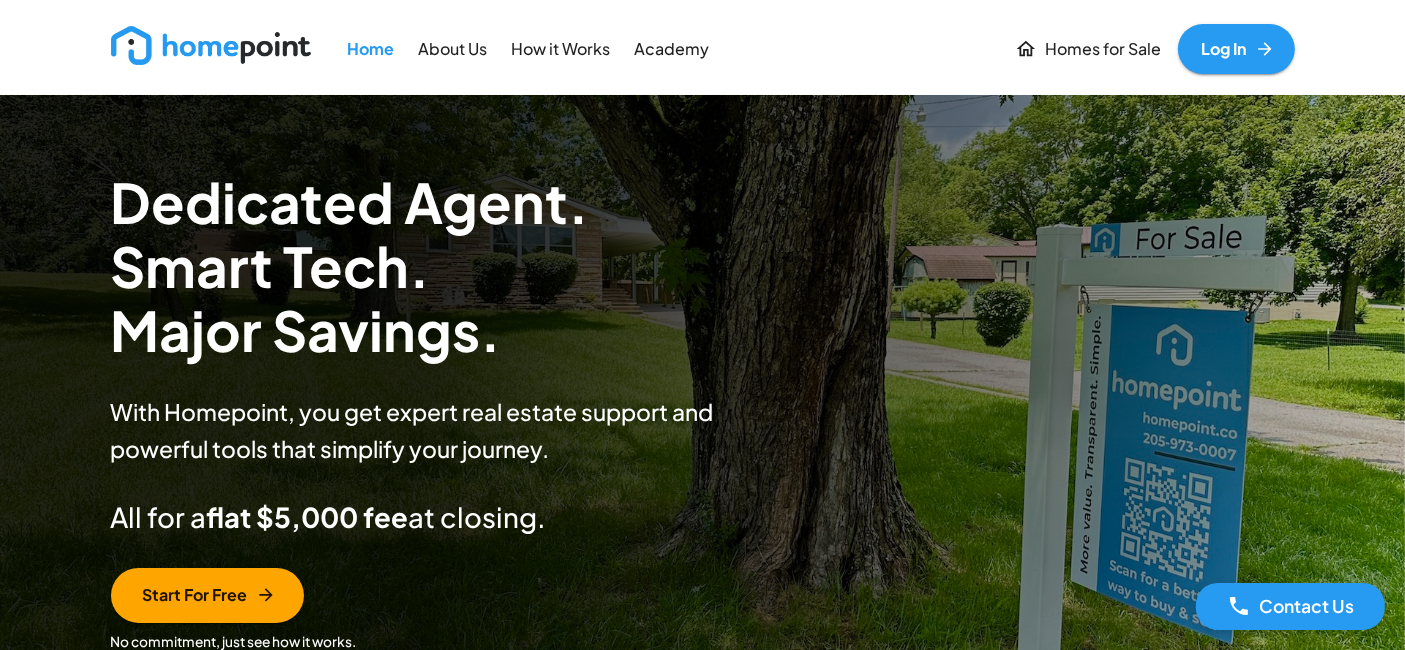 click on "Log In" at bounding box center [1236, 49] 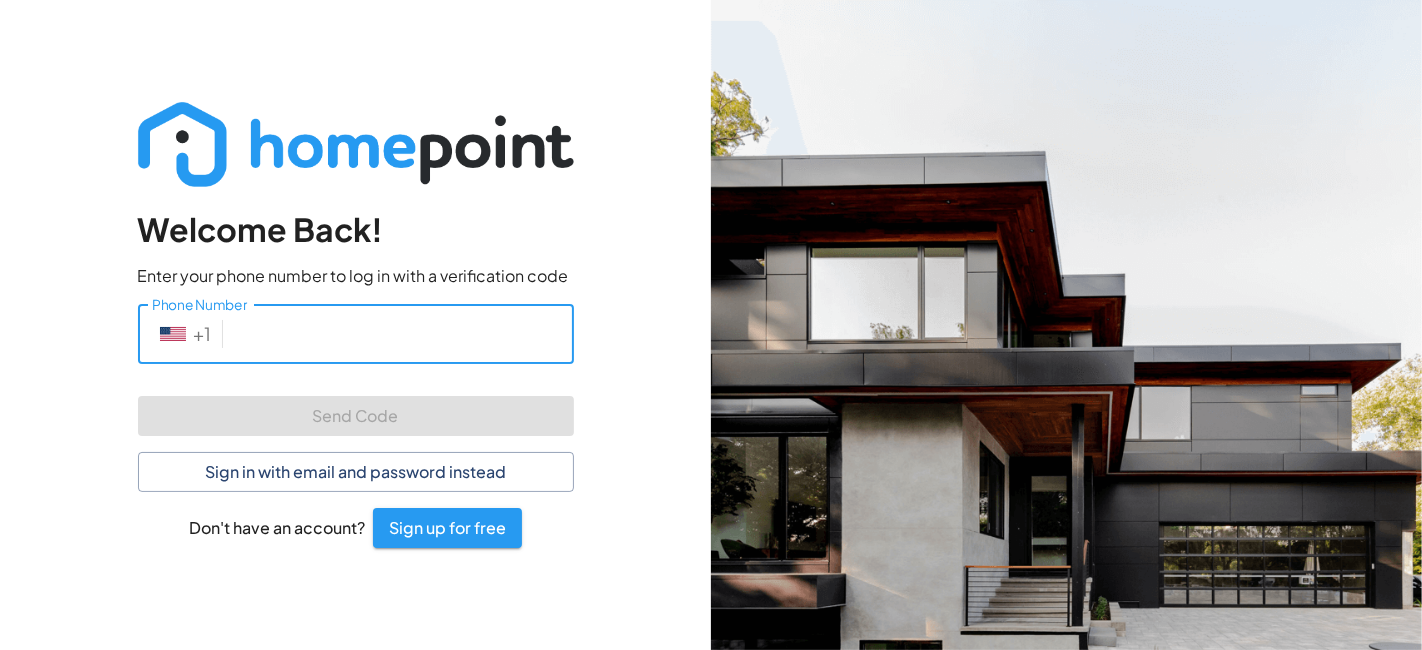 click on "Phone Number" at bounding box center [402, 333] 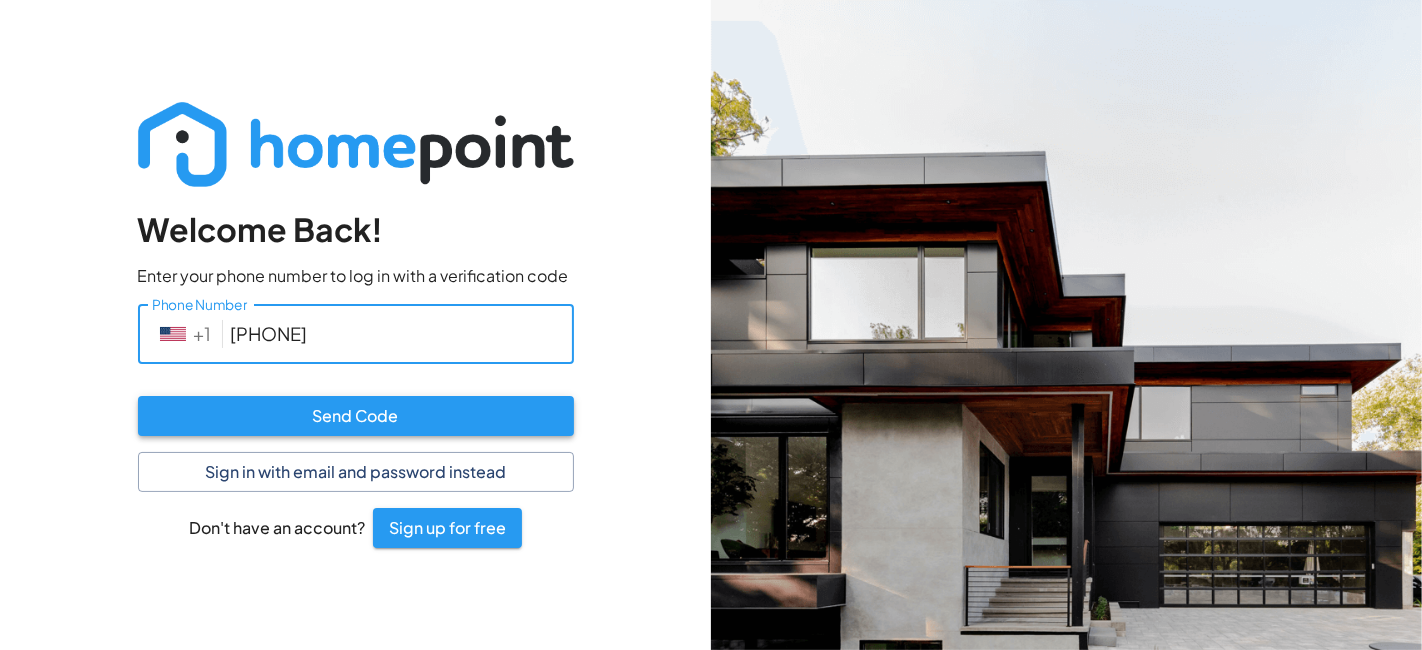 type on "[PHONE]" 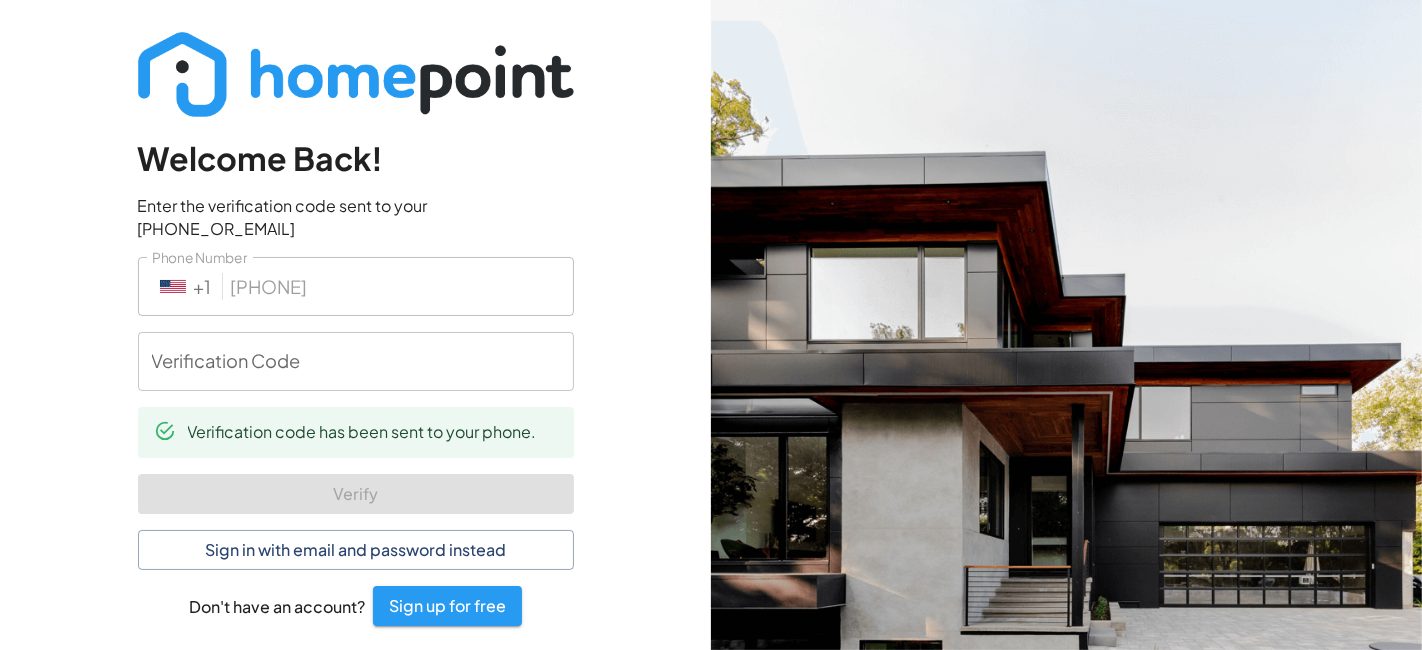 click on "Verification Code" at bounding box center [356, 361] 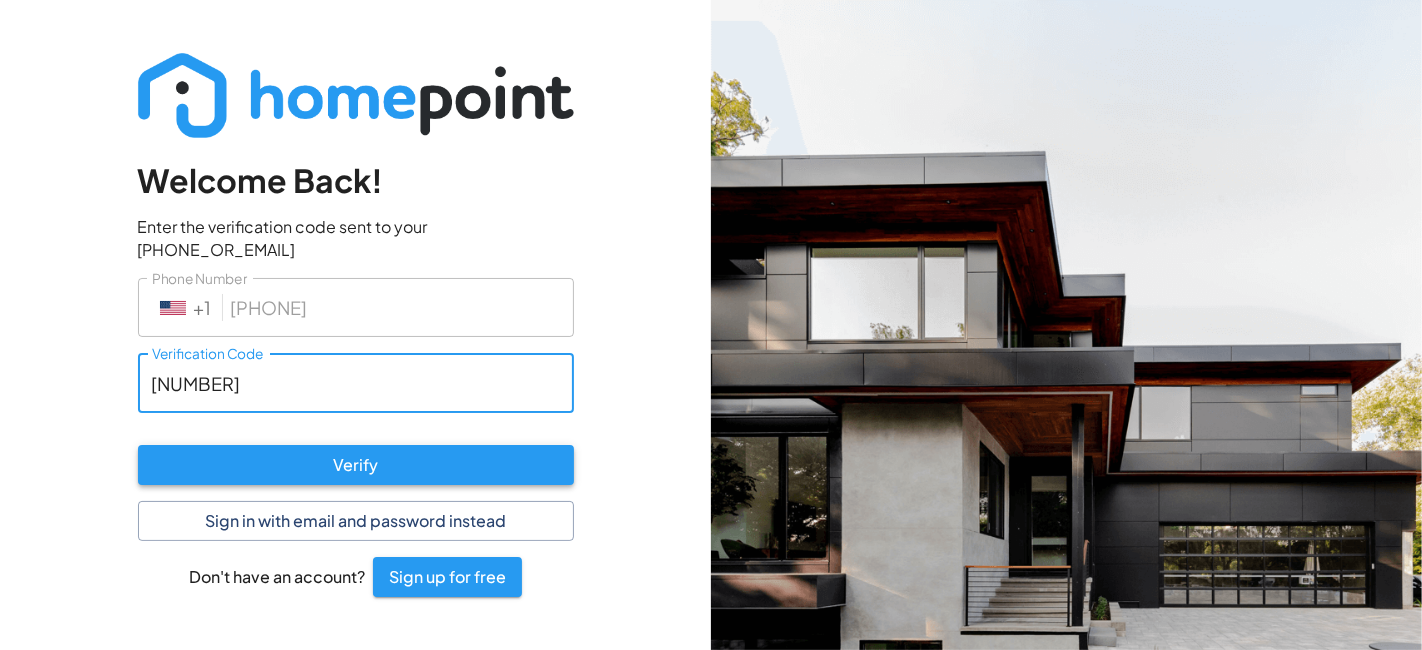 type on "[NUMBER]" 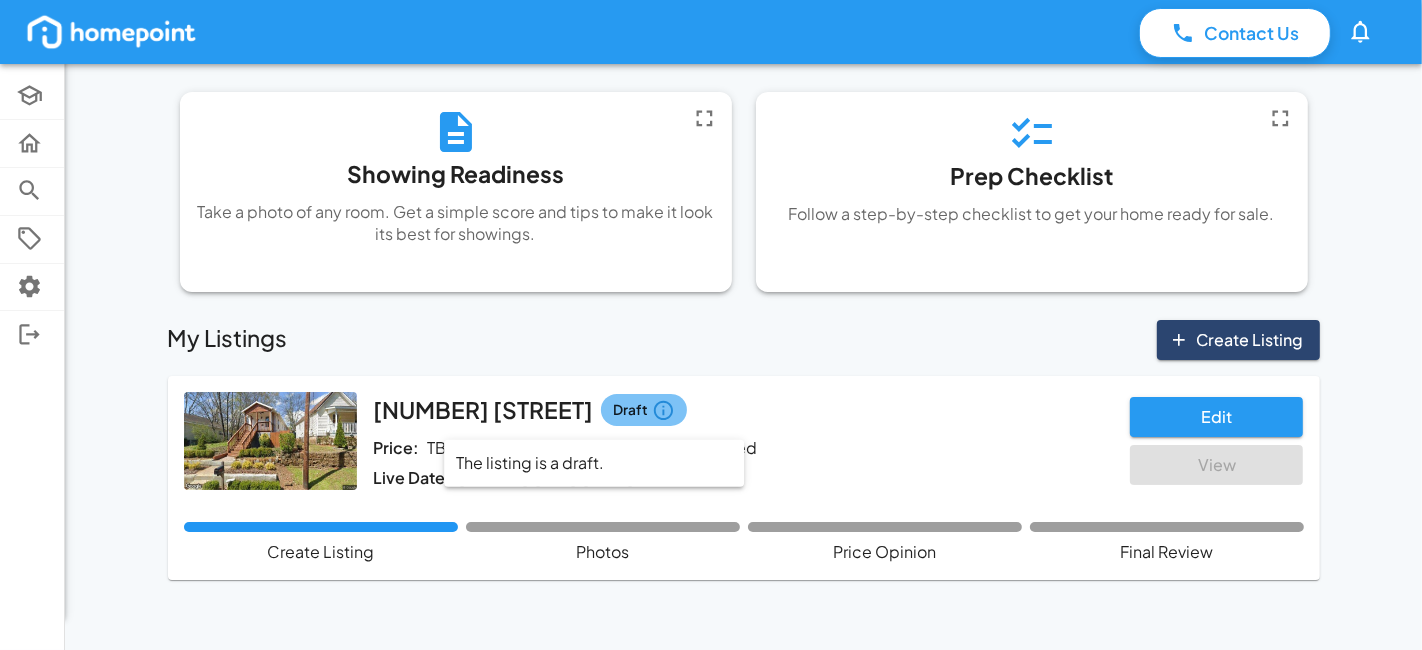 click 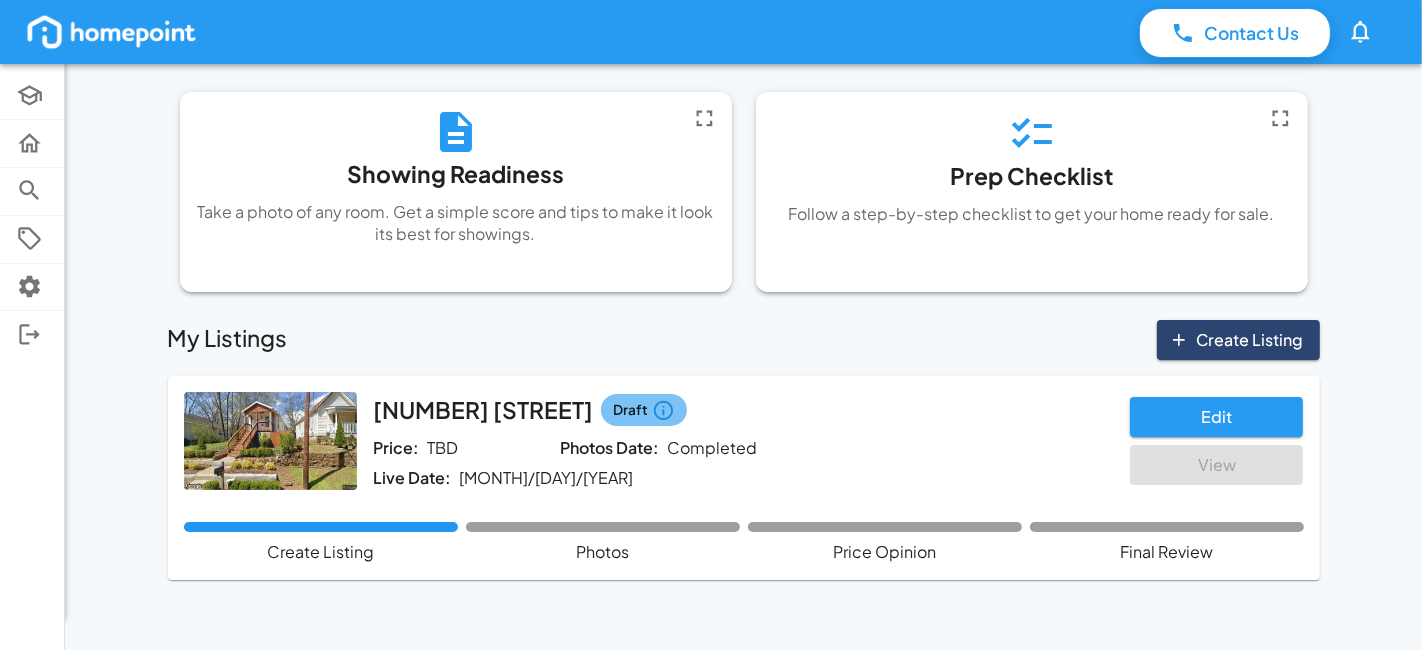 click on "[NUMBER] [STREET] Draft Price: TBD Photos Date: Completed Live Date: [MONTH]/[DAY]/[YEAR] Edit View" at bounding box center [736, 433] 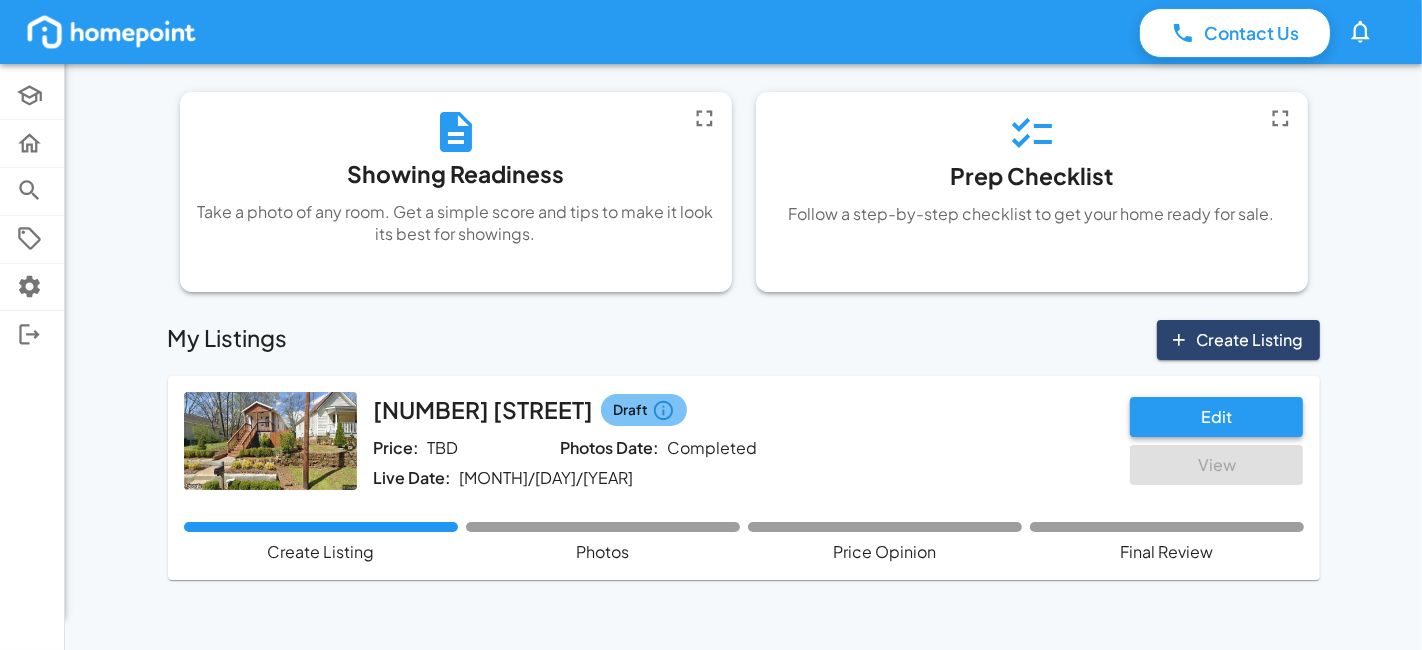 click on "Edit" at bounding box center (1216, 417) 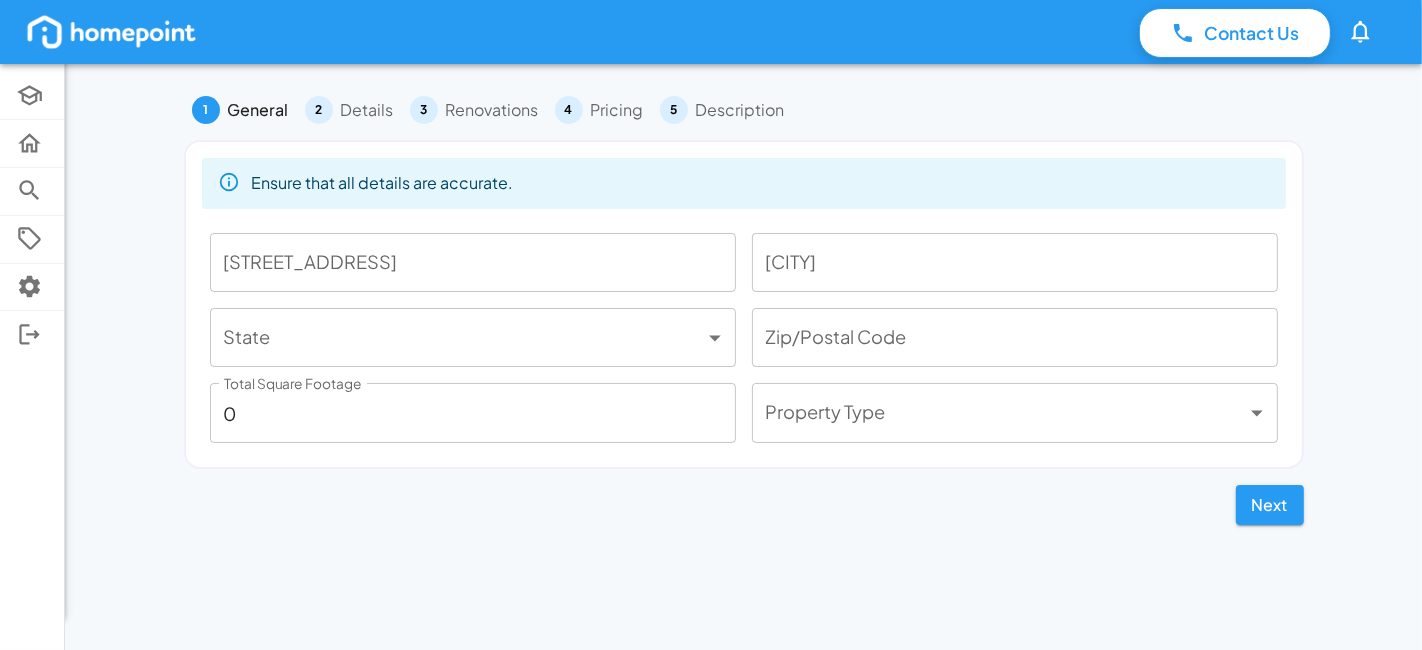 type on "[NUMBER] [STREET]" 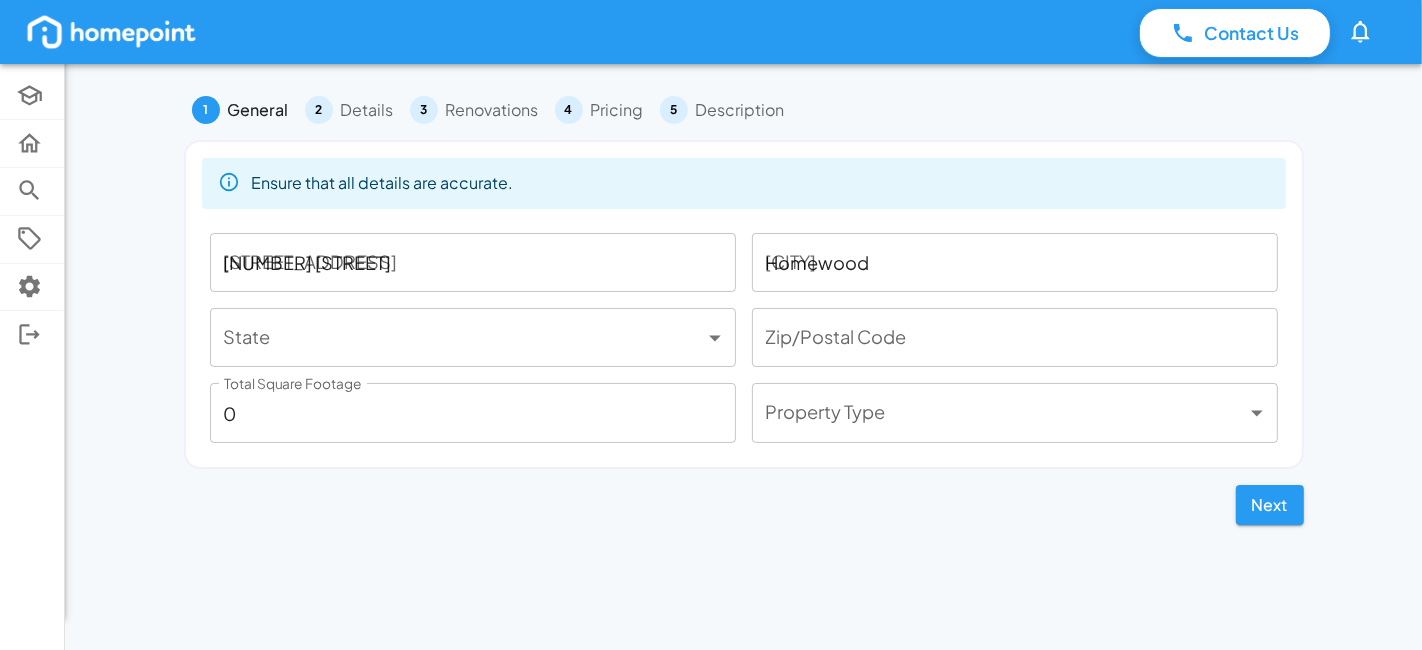 type on "35209" 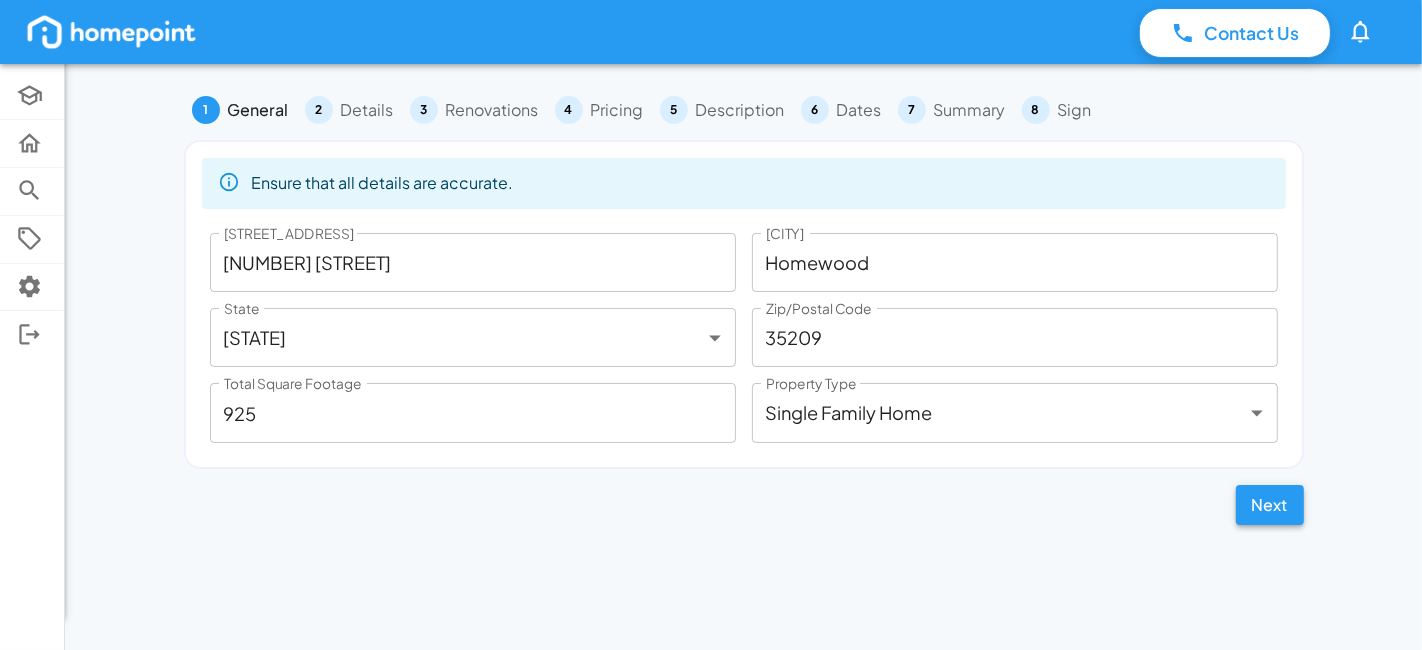 click on "Next" at bounding box center (1270, 505) 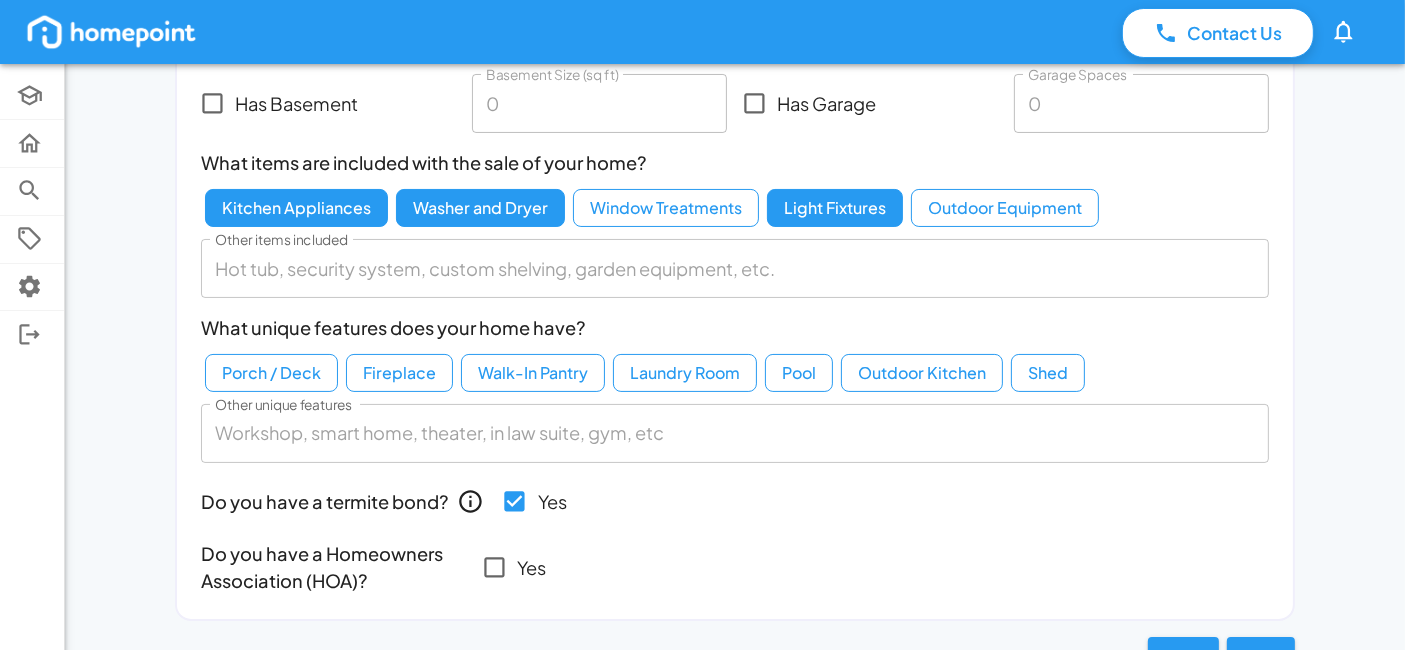 scroll, scrollTop: 263, scrollLeft: 0, axis: vertical 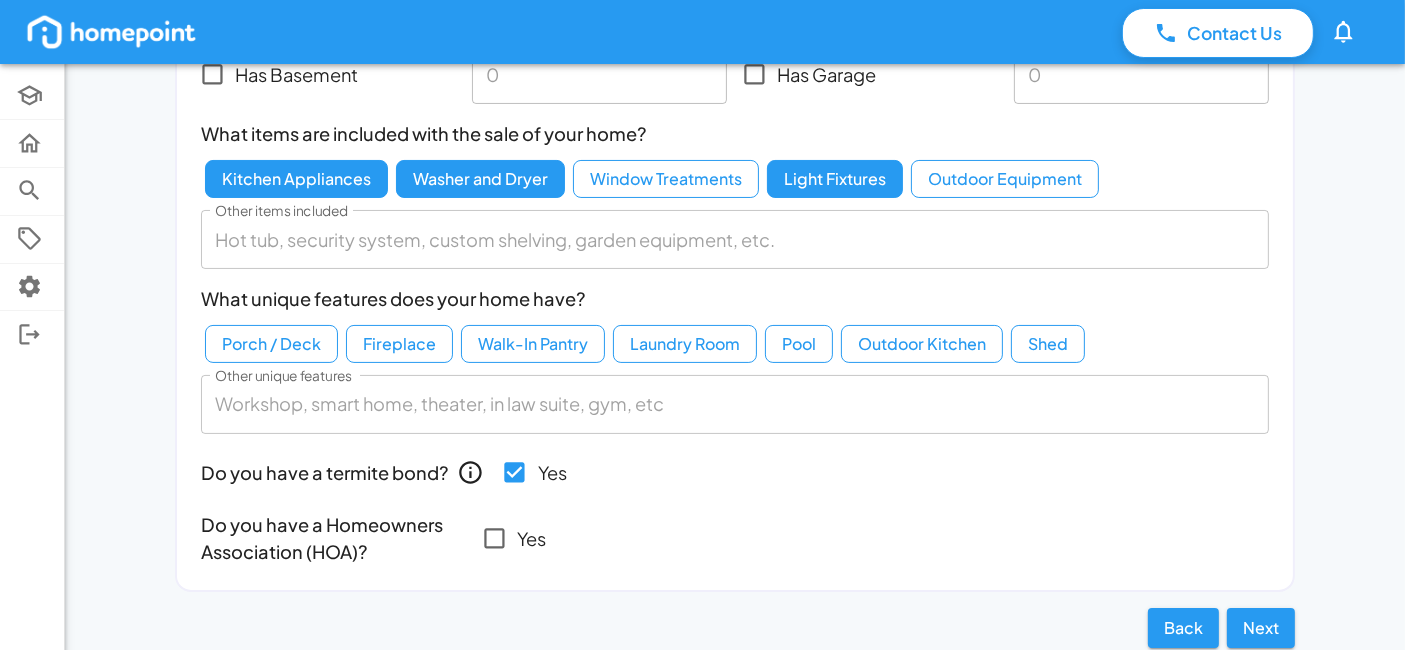 click on "Window Treatments" at bounding box center (666, 179) 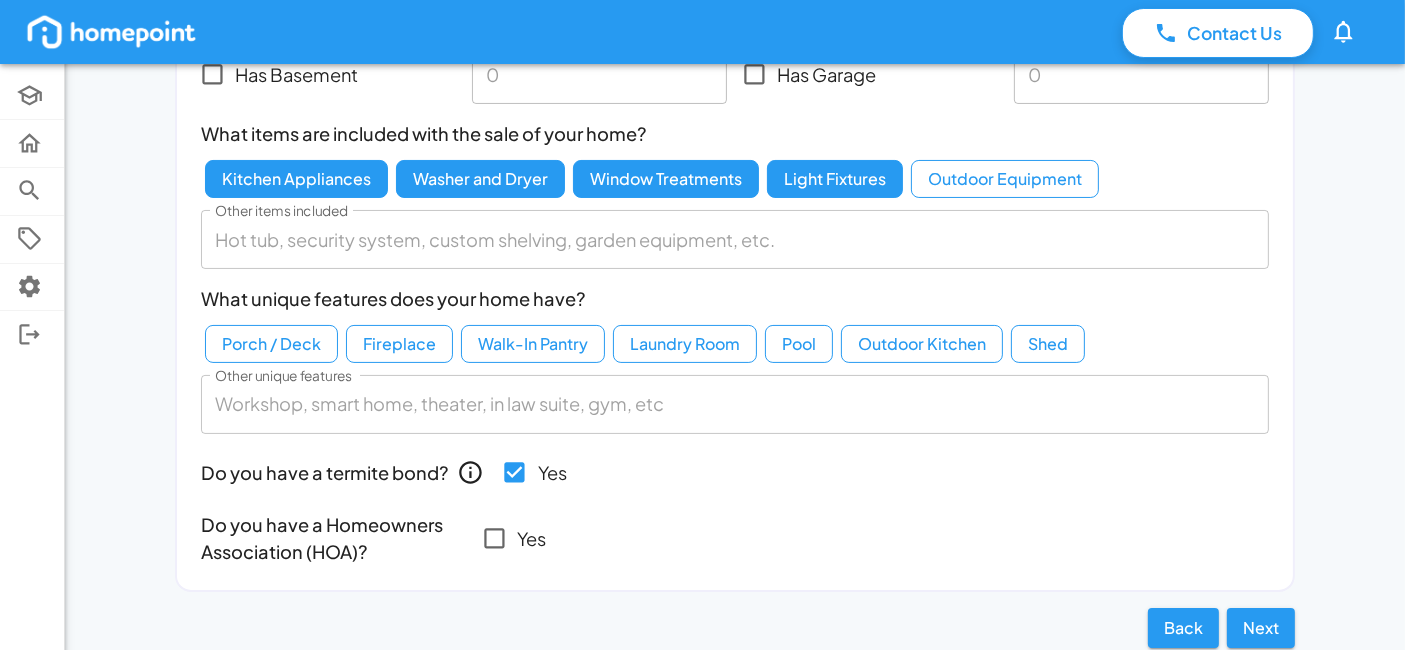 click on "Porch / Deck" at bounding box center [271, 344] 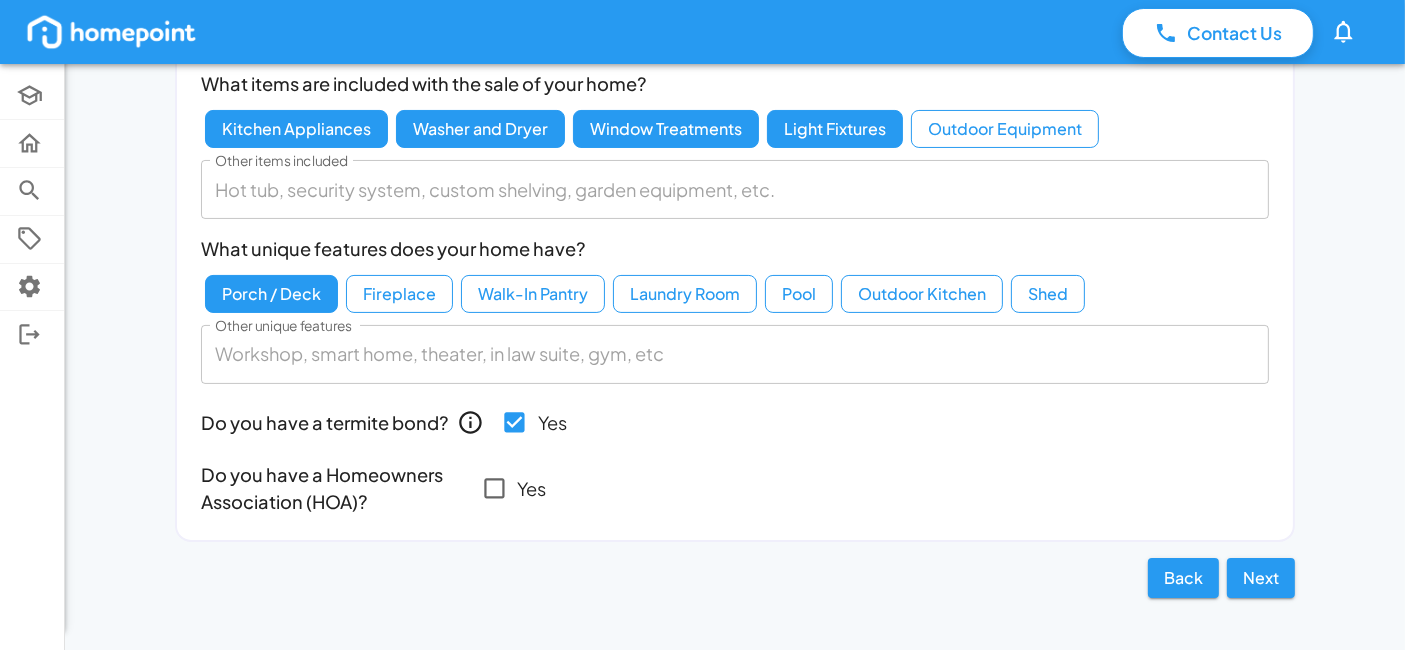 scroll, scrollTop: 322, scrollLeft: 0, axis: vertical 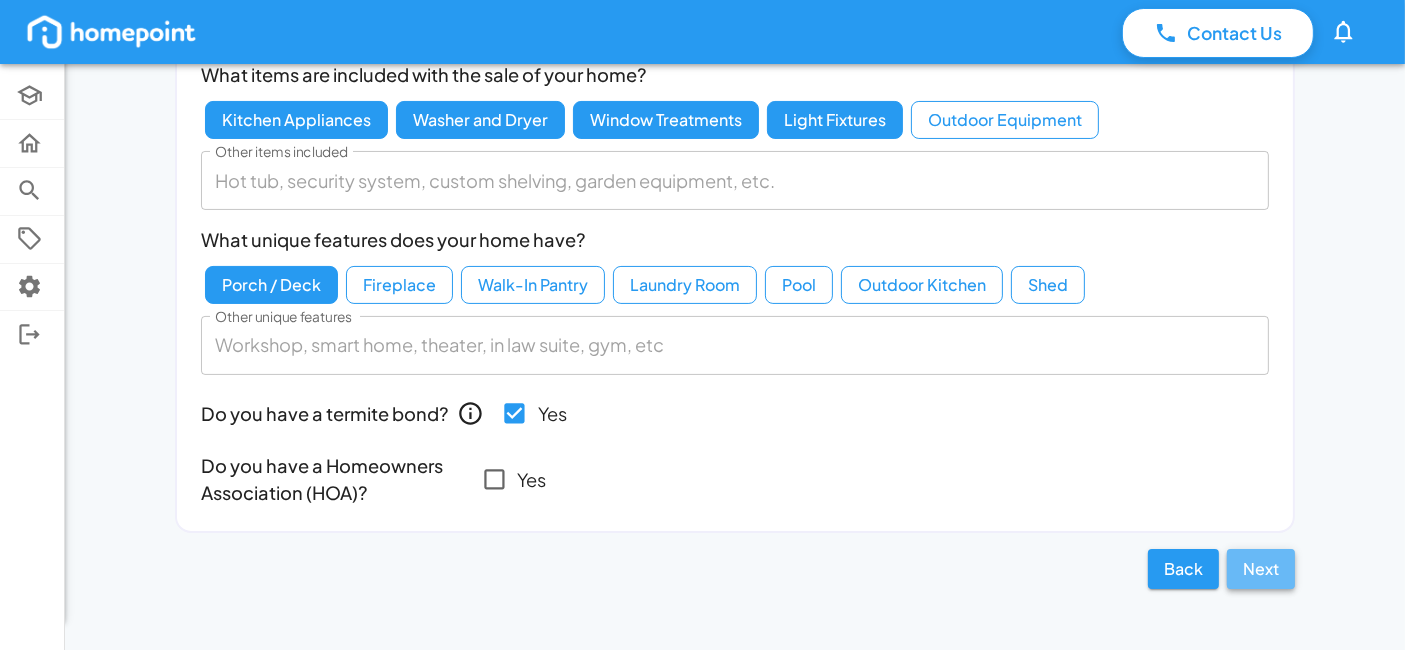 click on "Next" at bounding box center [1261, 569] 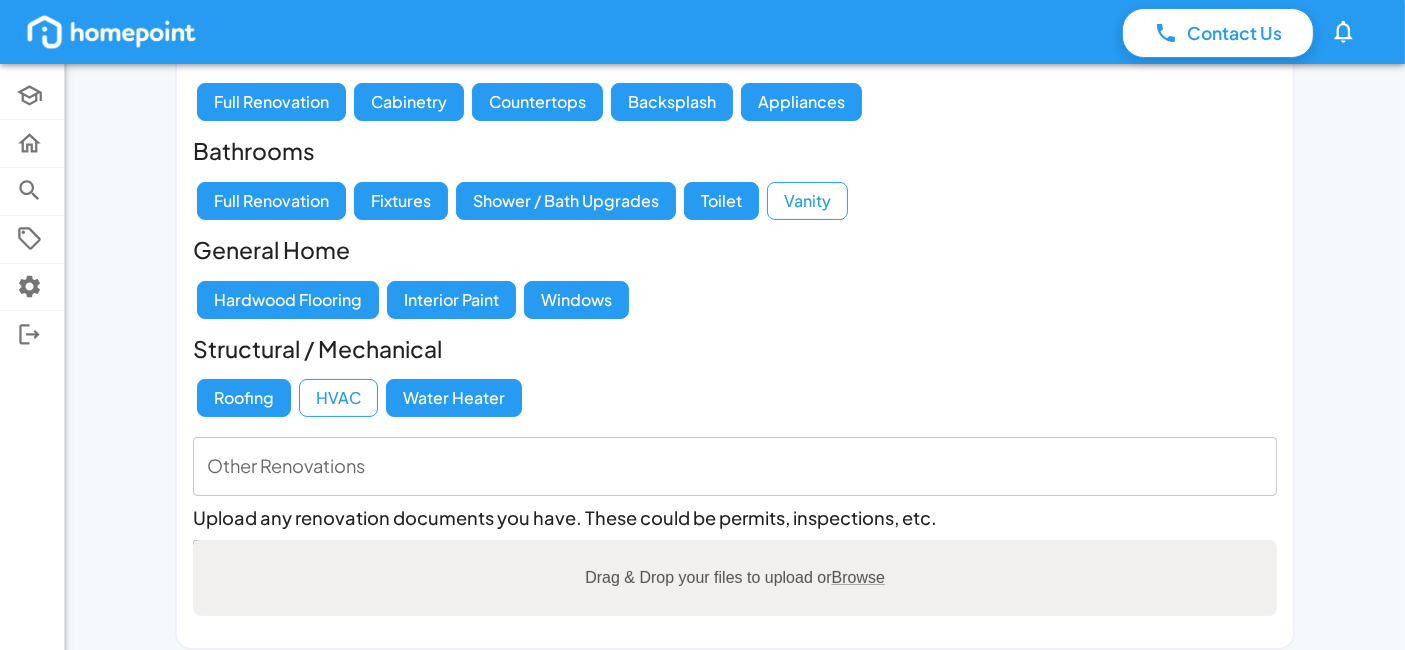 scroll, scrollTop: 184, scrollLeft: 0, axis: vertical 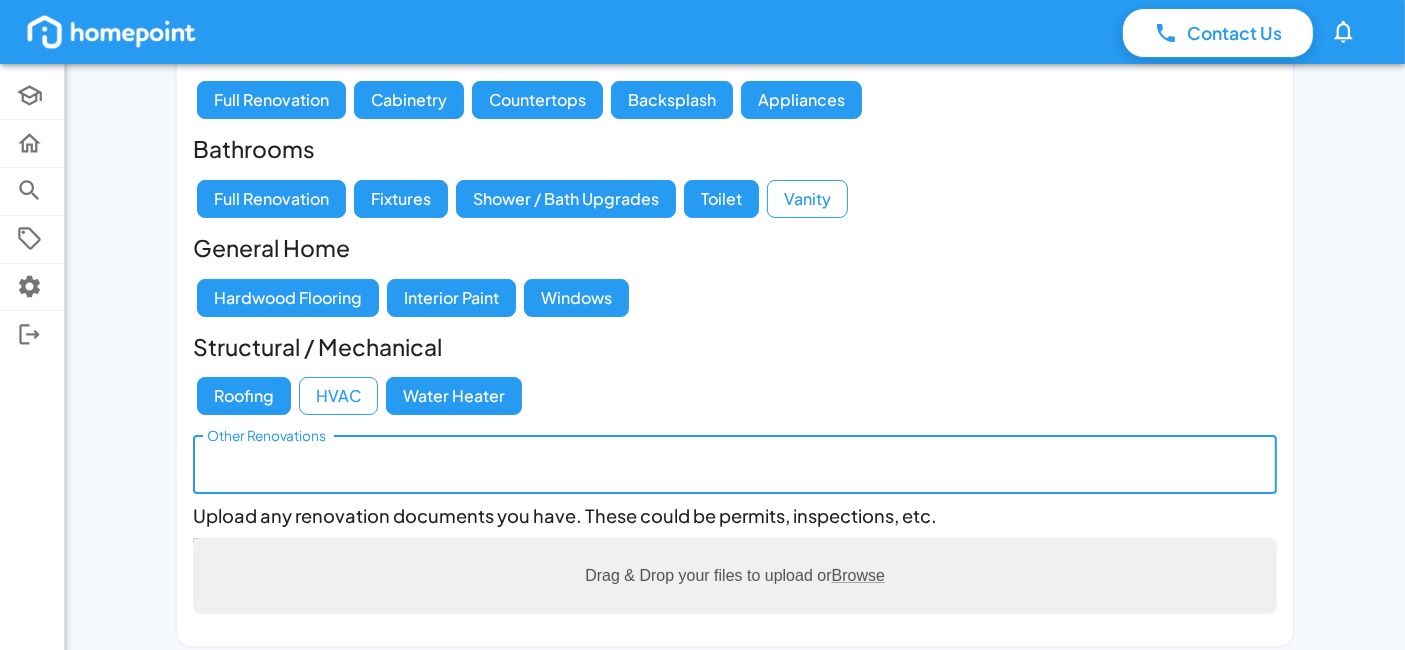 click on "Other Renovations" at bounding box center [735, 465] 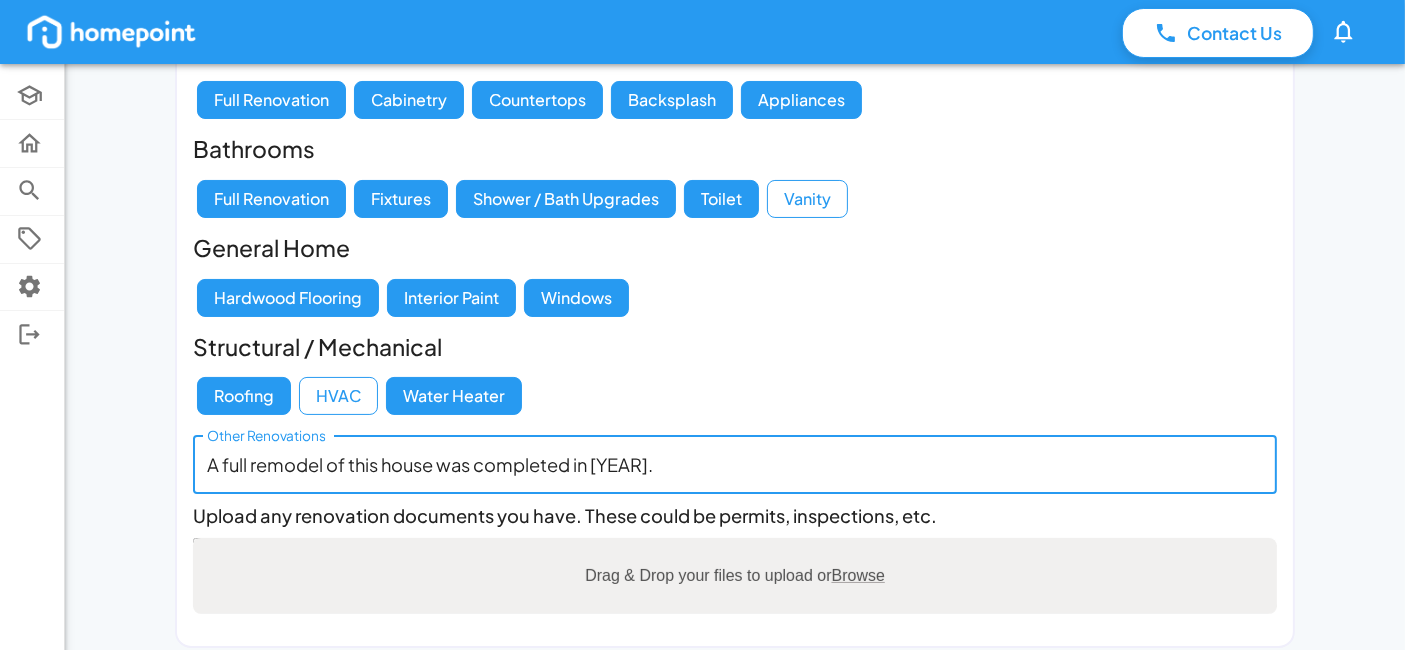 scroll, scrollTop: 297, scrollLeft: 0, axis: vertical 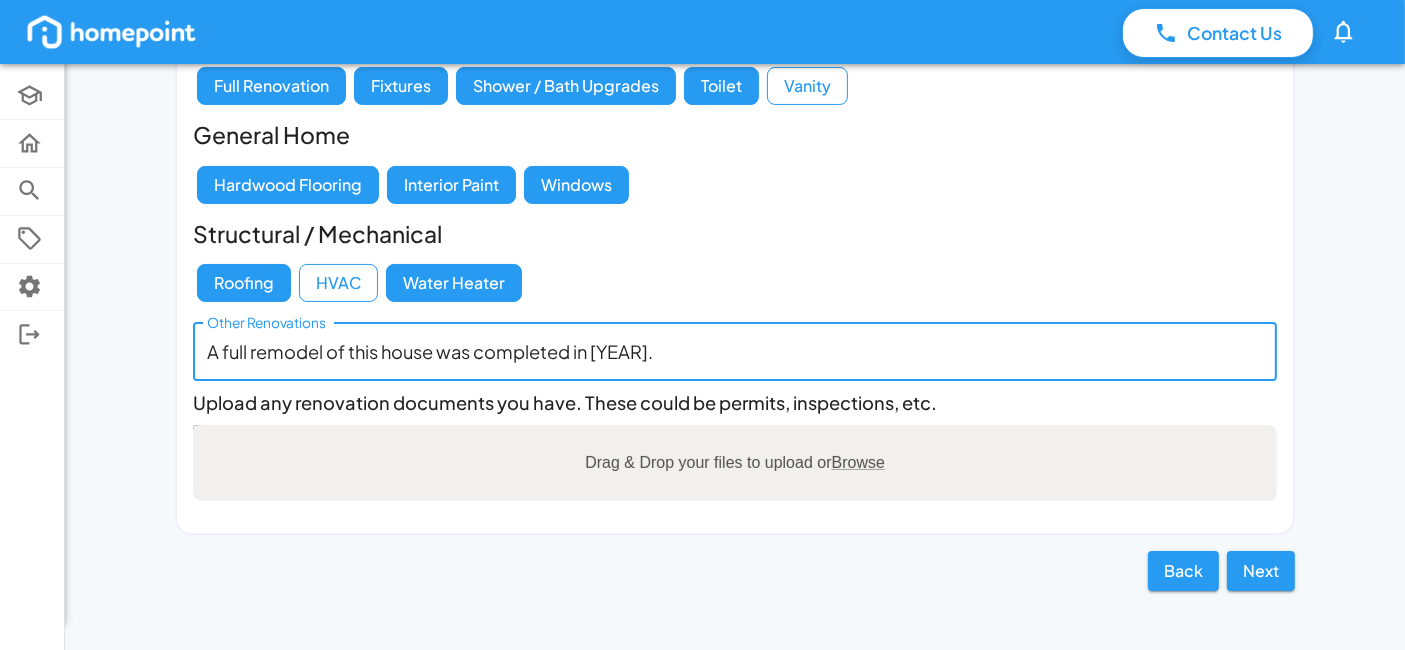 click on "A full remodel of this house was completed in [YEAR]." at bounding box center (735, 352) 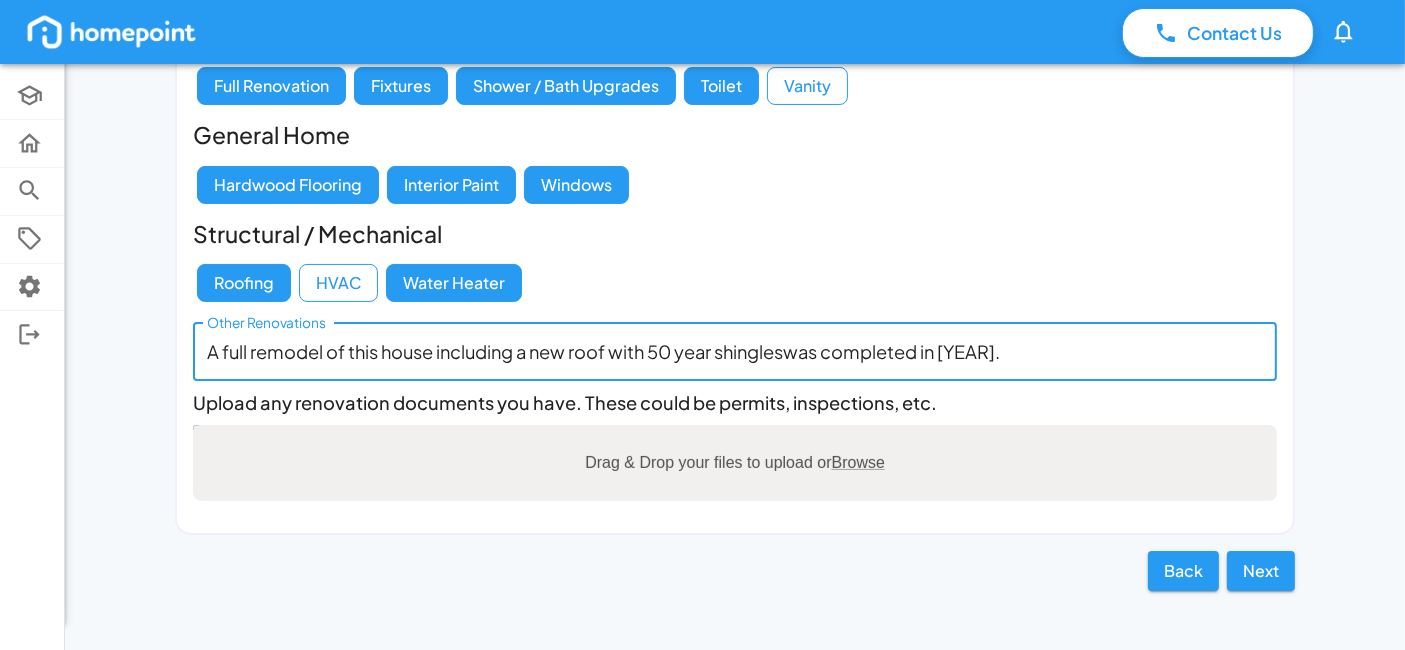 type on "A full remodel of this house including a new roof with 50 year shingles was completed in 2018." 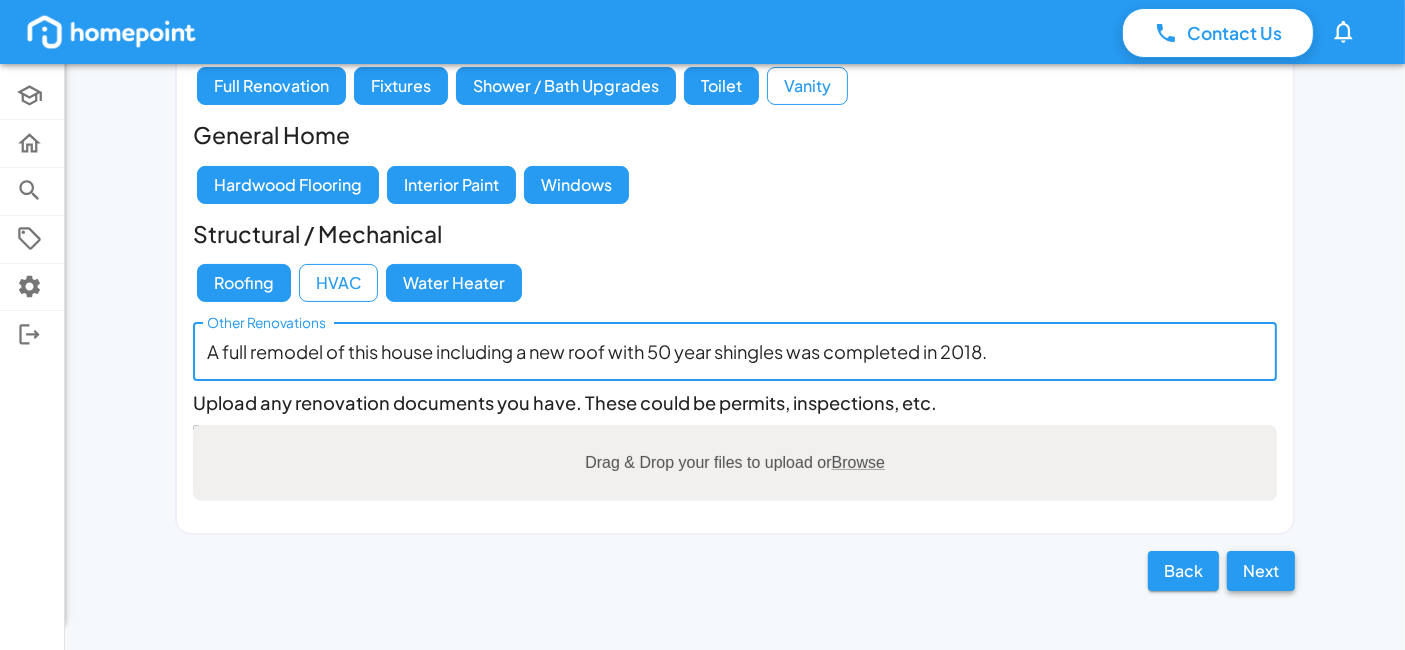 click on "Next" at bounding box center (1261, 571) 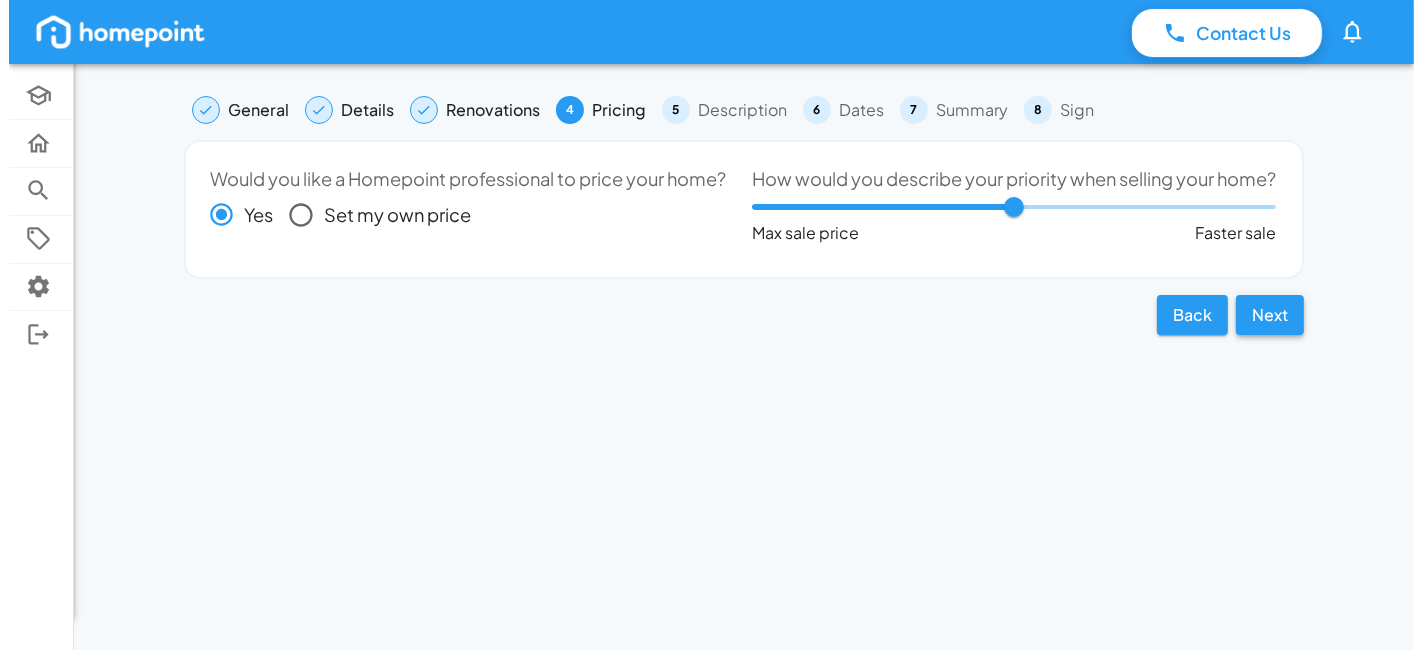 scroll, scrollTop: 0, scrollLeft: 0, axis: both 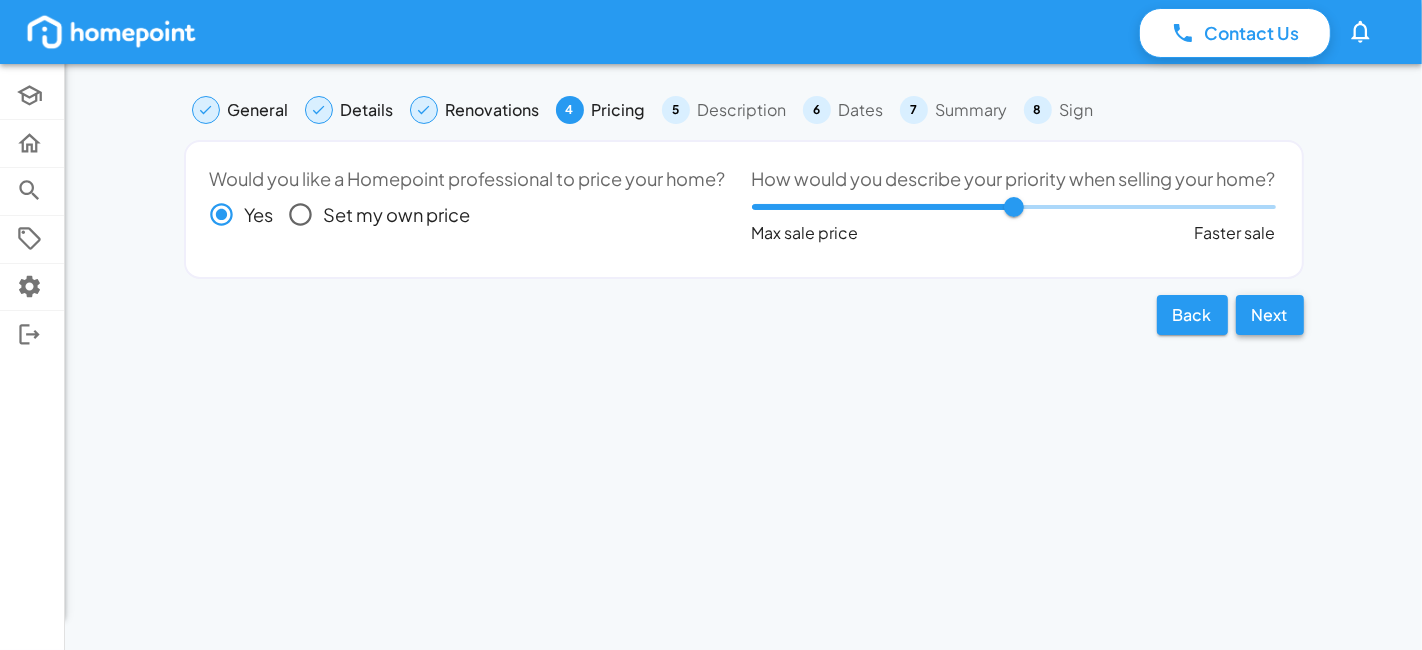 click on "Next" at bounding box center [1270, 315] 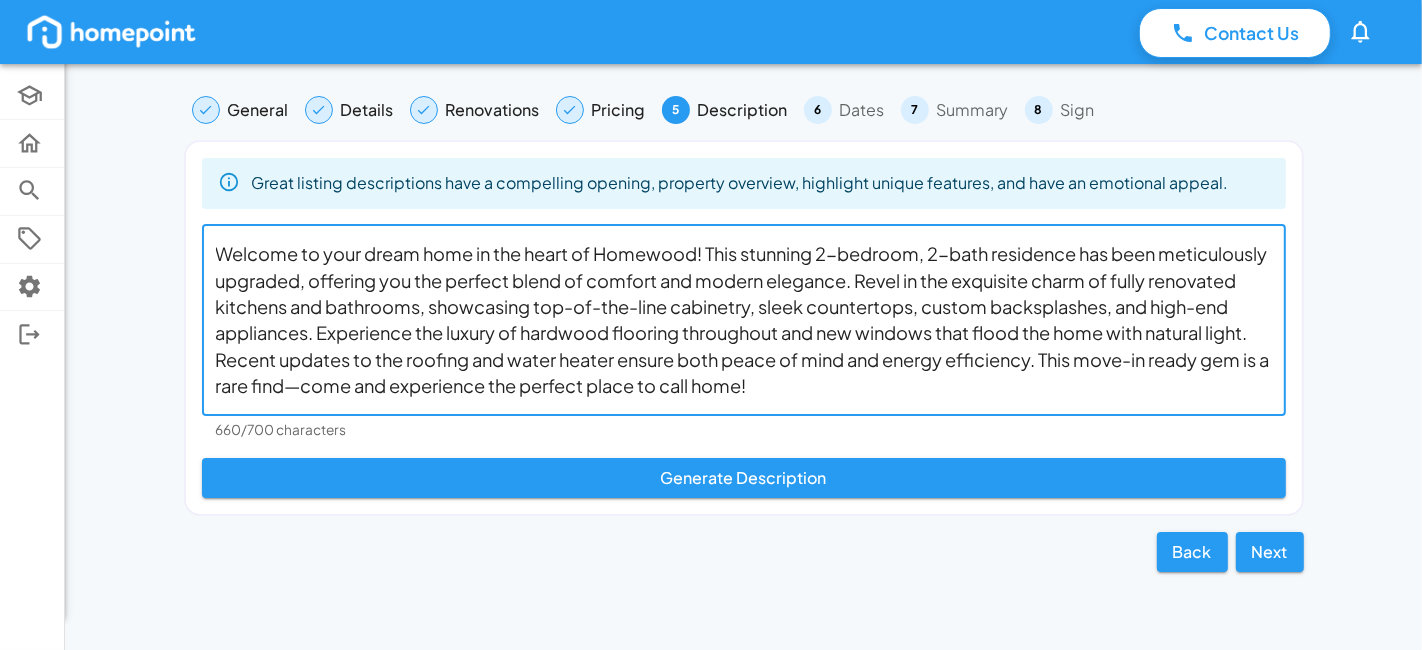 click on "Welcome to your dream home in the heart of Homewood! This stunning 2-bedroom, 2-bath residence has been meticulously upgraded, offering you the perfect blend of comfort and modern elegance. Revel in the exquisite charm of fully renovated kitchens and bathrooms, showcasing top-of-the-line cabinetry, sleek countertops, custom backsplashes, and high-end appliances. Experience the luxury of hardwood flooring throughout and new windows that flood the home with natural light. Recent updates to the roofing and water heater ensure both peace of mind and energy efficiency. This move-in ready gem is a rare find—come and experience the perfect place to call home!" at bounding box center [744, 320] 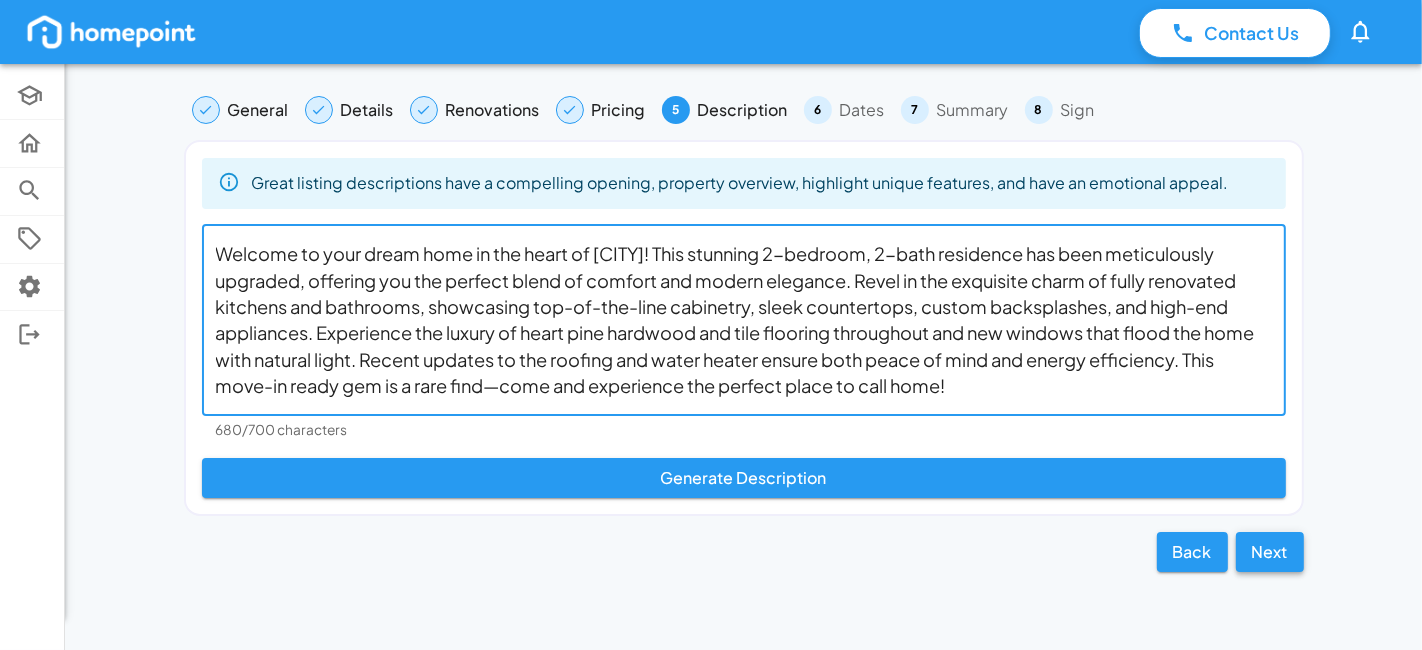 type on "Welcome to your dream home in the heart of [CITY]! This stunning 2-bedroom, 2-bath residence has been meticulously upgraded, offering you the perfect blend of comfort and modern elegance. Revel in the exquisite charm of fully renovated kitchens and bathrooms, showcasing top-of-the-line cabinetry, sleek countertops, custom backsplashes, and high-end appliances. Experience the luxury of heart pine hardwood and tile flooring throughout and new windows that flood the home with natural light. Recent updates to the roofing and water heater ensure both peace of mind and energy efficiency. This move-in ready gem is a rare find—come and experience the perfect place to call home!" 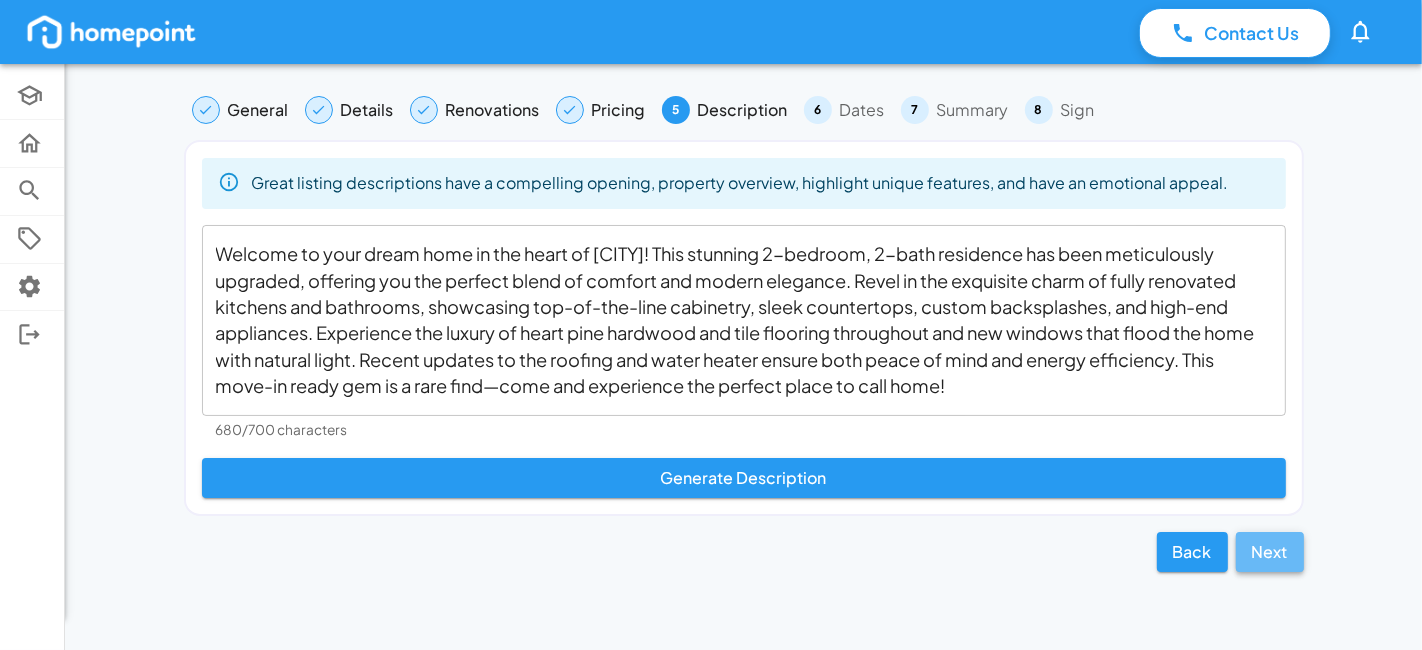 click on "Next" at bounding box center (1270, 552) 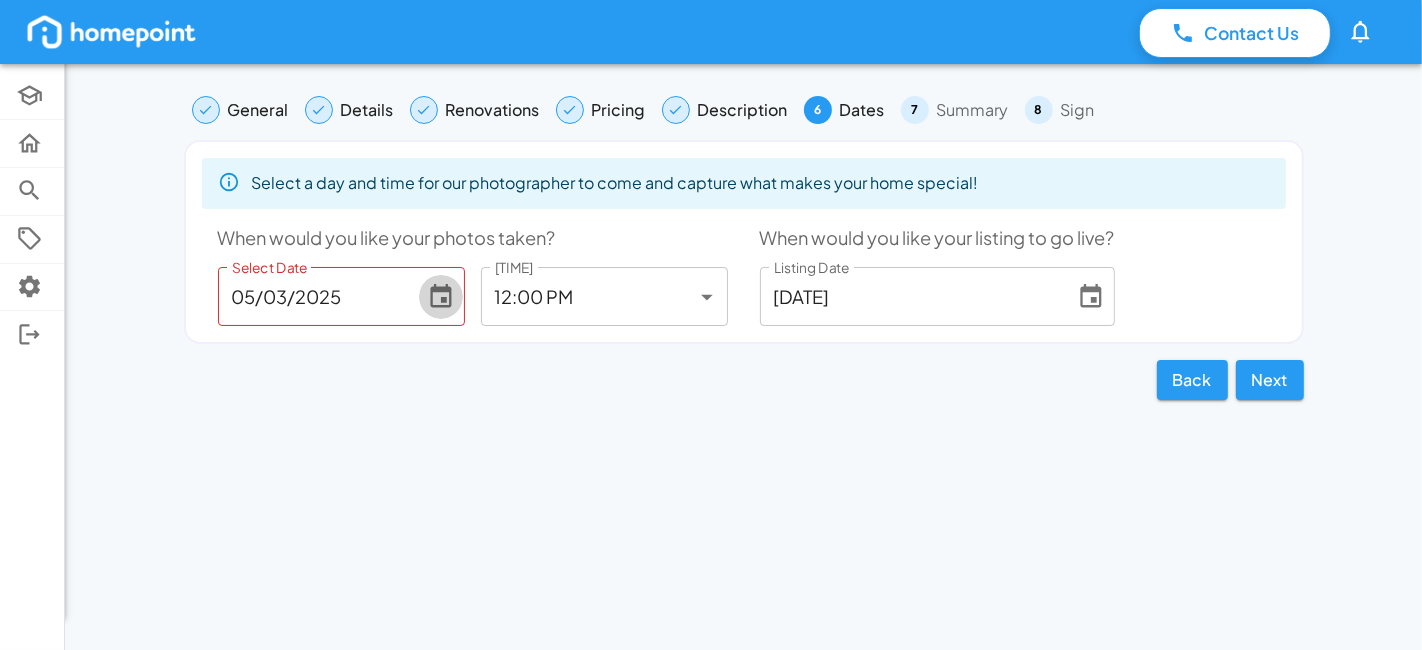 click 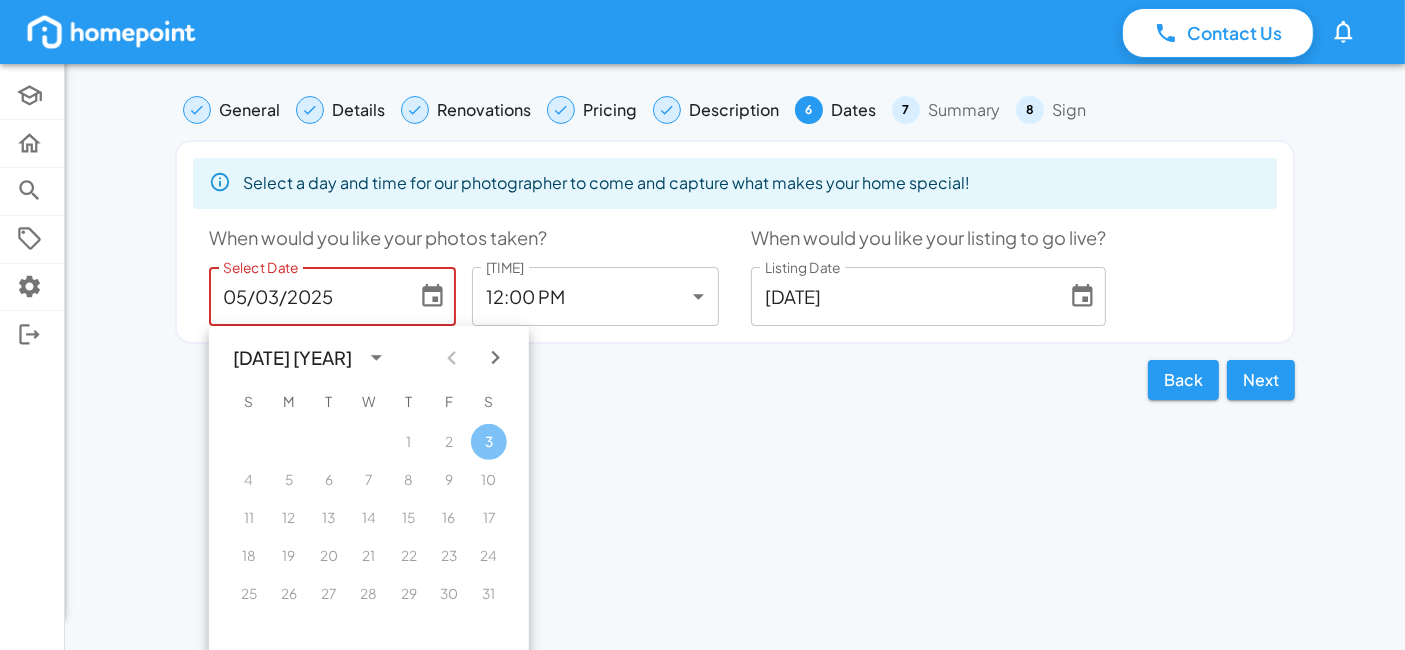 click 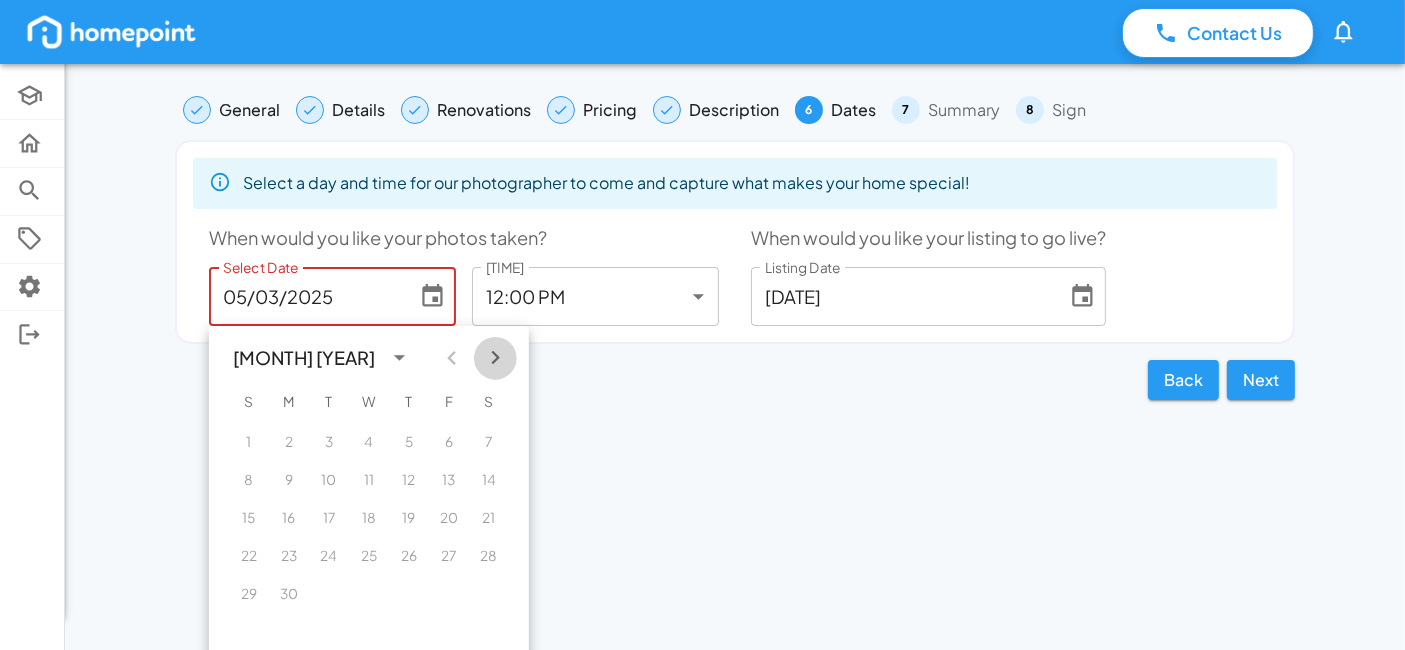 click 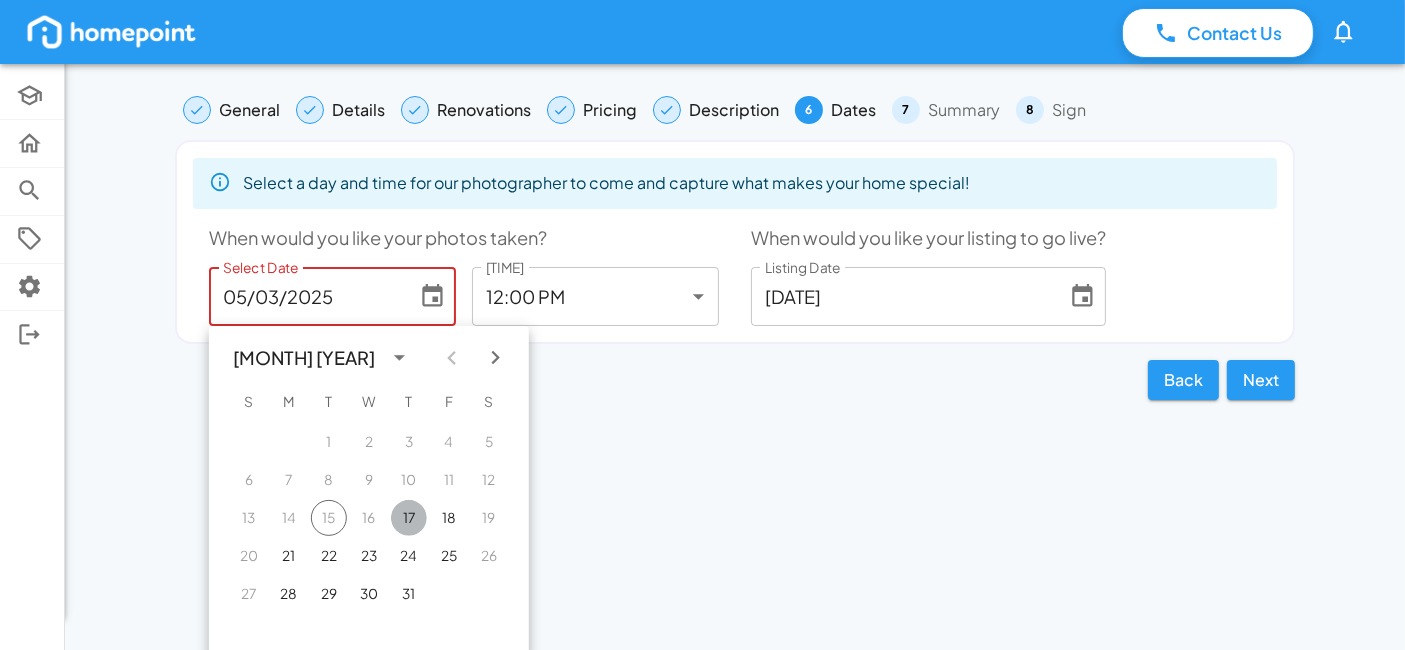 click on "17" at bounding box center [409, 518] 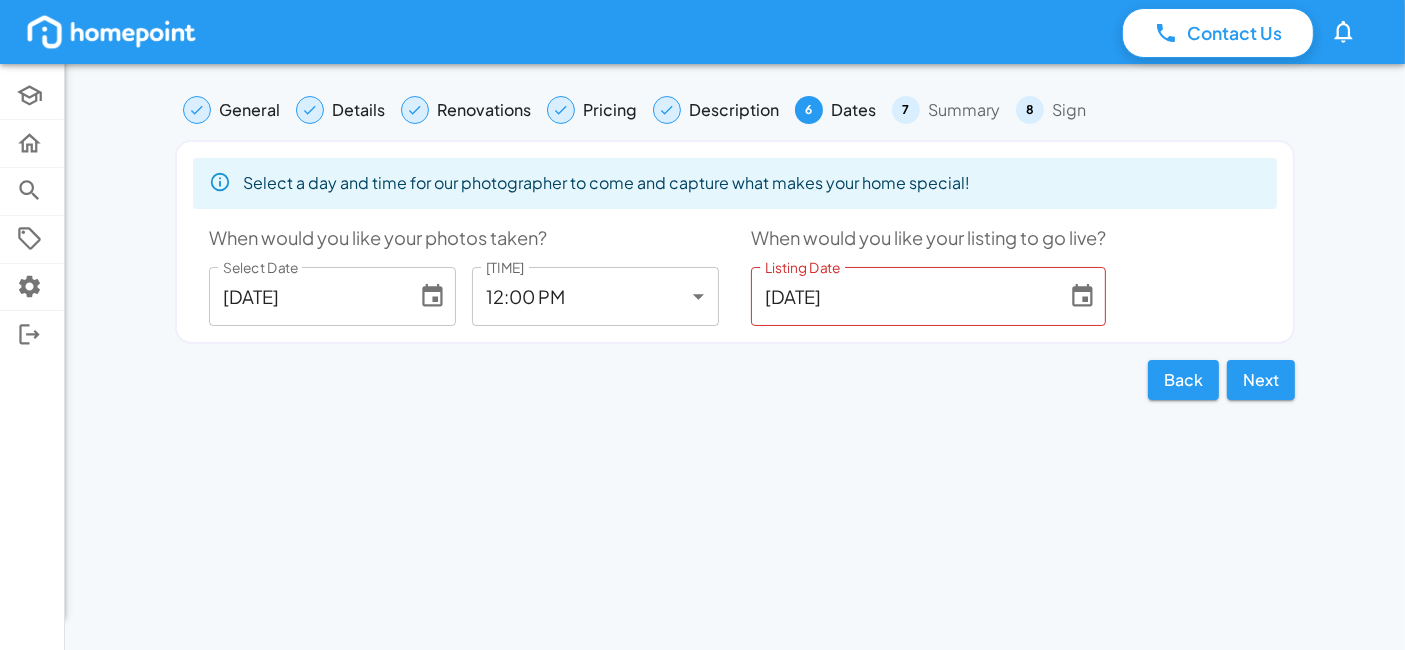type on "[DATE]" 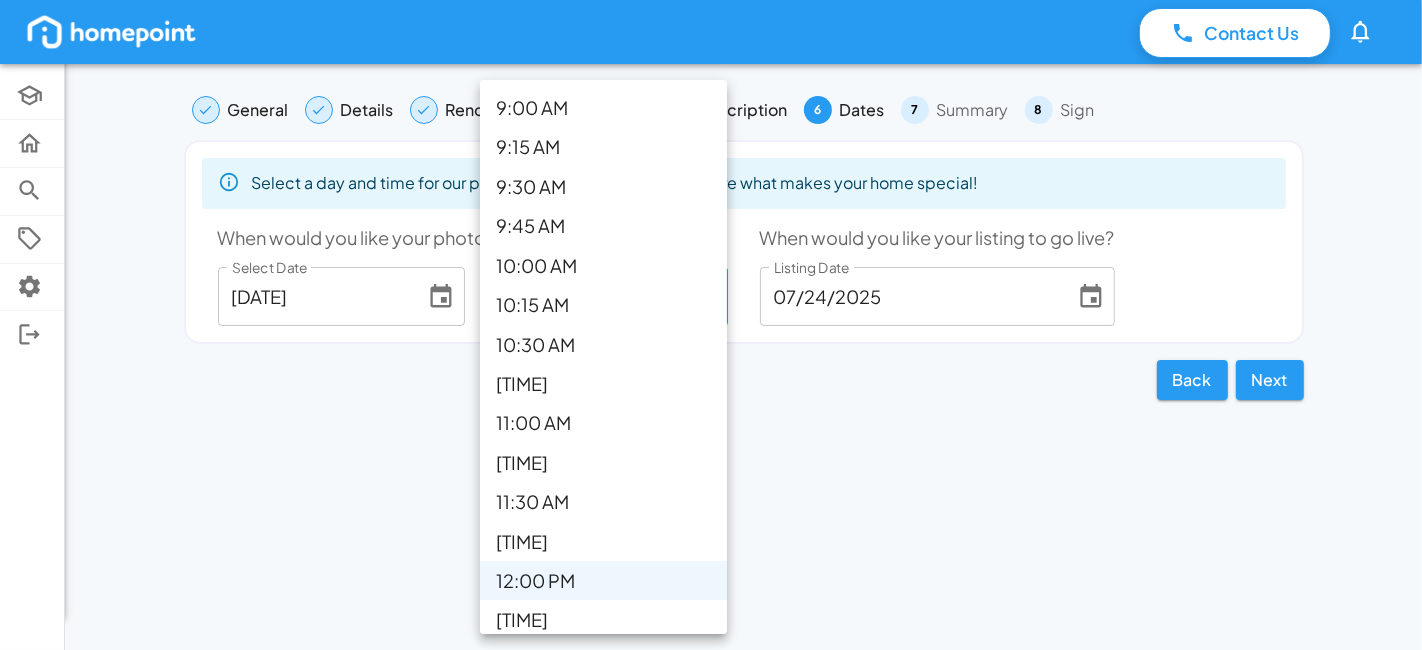 click on "Contact Us 0 Academy Selling Buying Offers Settings Log Out General Details Renovations Pricing Description 6 Dates 7 Summary 8 Sign Select a day and time for our photographer to come and capture what makes your home special! When would you like your photos taken? Select Date 07/17/2025 Select Date Select Time 12:00 PM ******** Select Time When would you like your listing to go live? Listing Date 07/24/2025 Listing Date Back Next
9:00 AM 9:15 AM 9:30 AM 9:45 AM 10:00 AM 10:15 AM 10:30 AM 10:45 AM 11:00 AM 11:15 AM 11:30 AM 11:45 AM 12:00 PM 12:15 PM 12:30 PM 12:45 PM 1:00 PM 1:15 PM 1:30 PM 1:45 PM 2:00 PM 2:15 PM 2:30 PM 2:45 PM 3:00 PM 3:15 PM 3:30 PM 3:45 PM 4:00 PM" at bounding box center [711, 325] 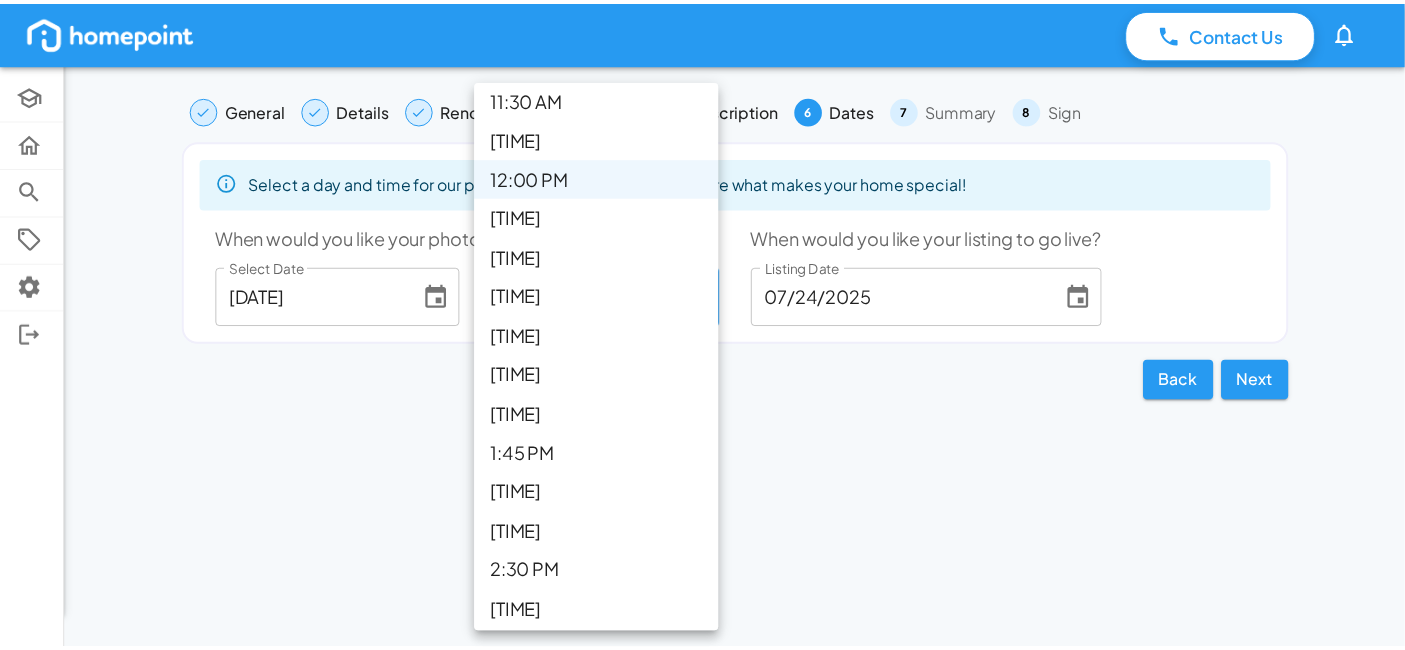 scroll, scrollTop: 605, scrollLeft: 0, axis: vertical 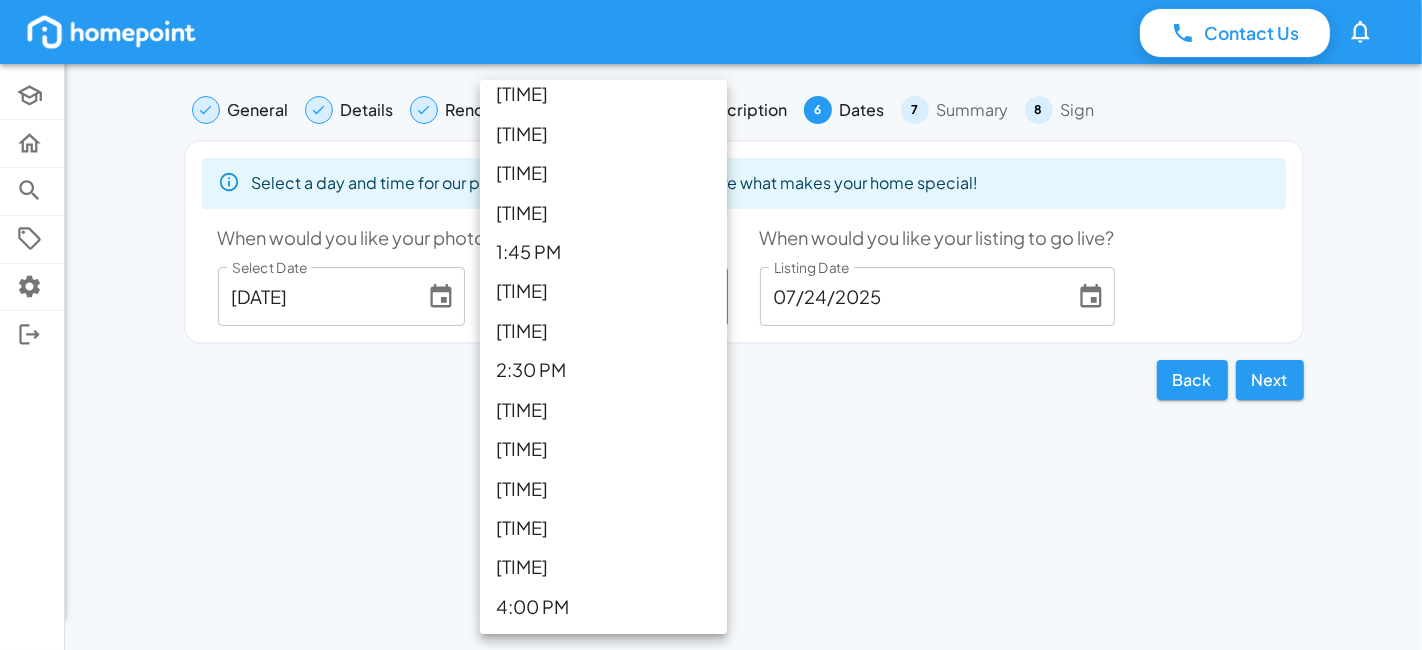 click on "[TIME]" at bounding box center [603, 448] 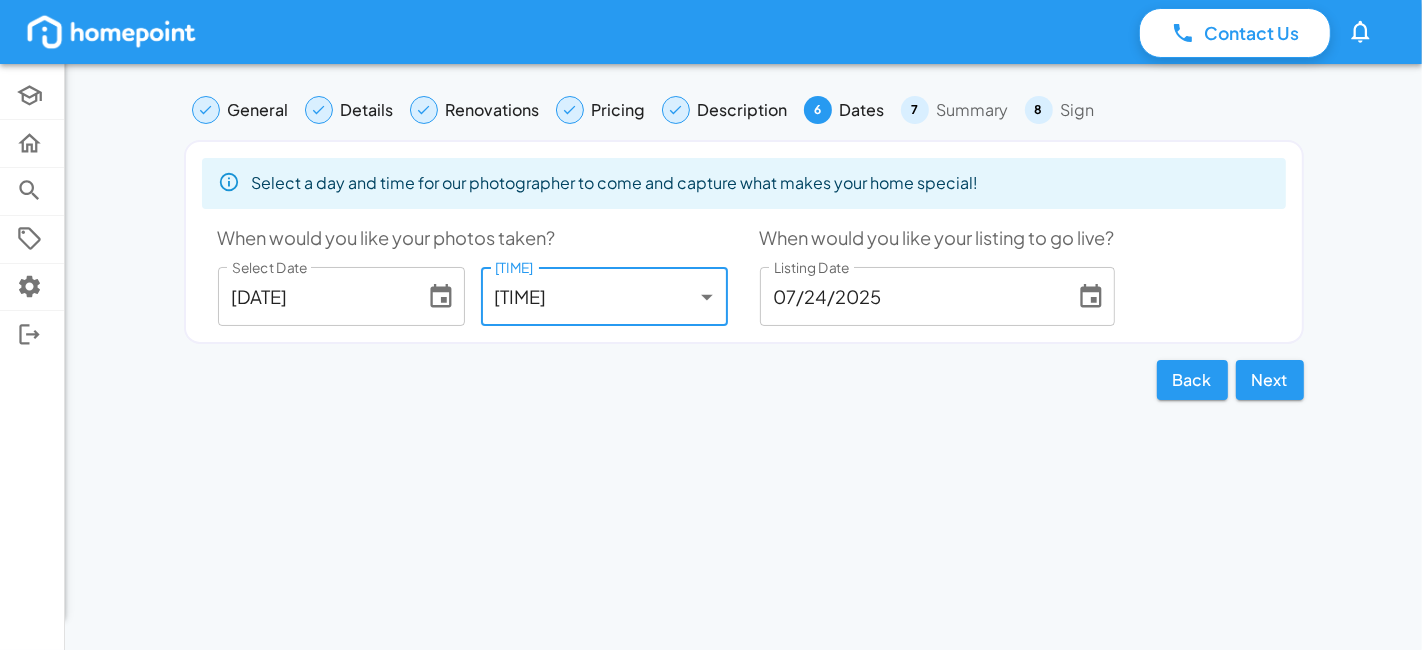 click 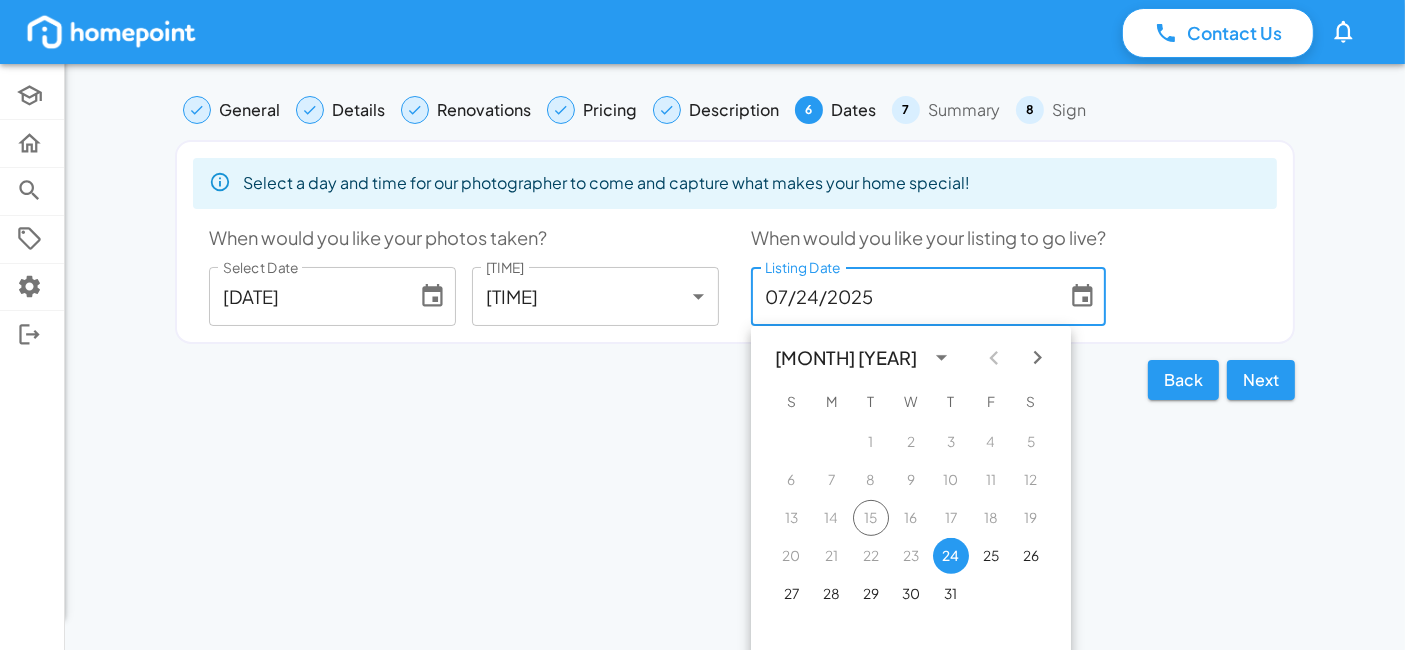 click 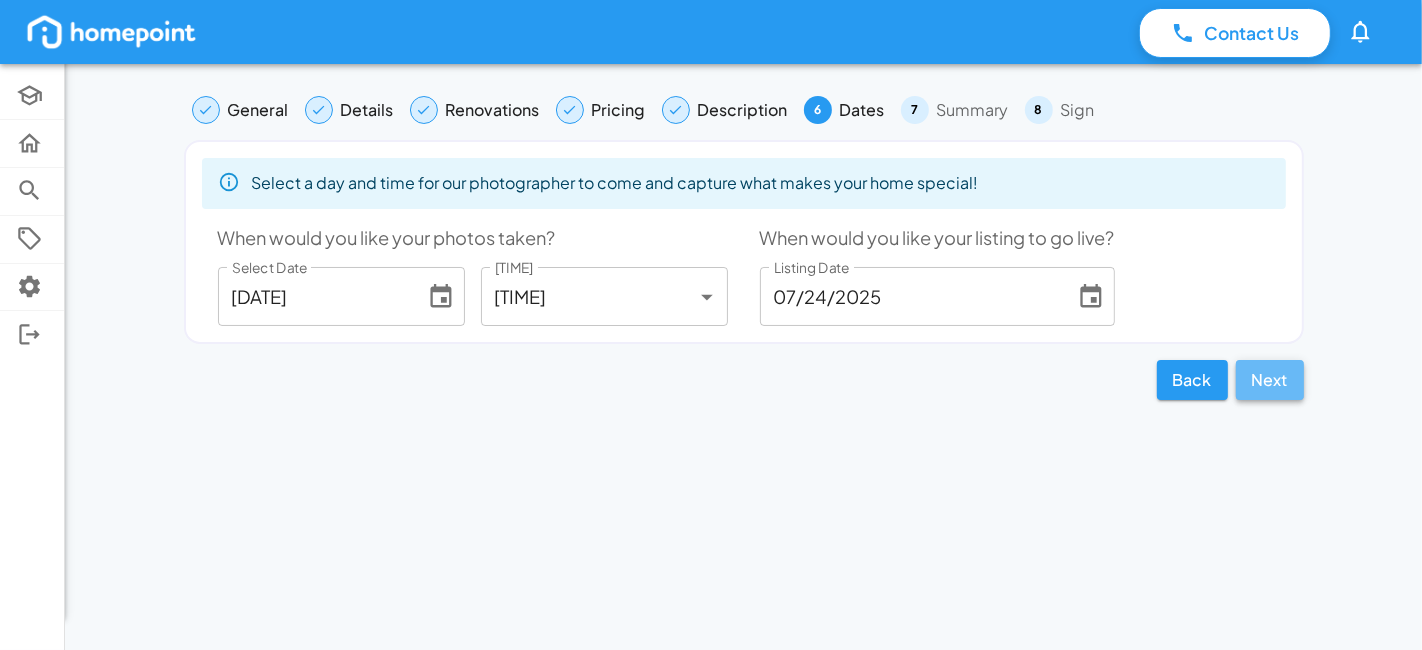 click on "Next" at bounding box center [1270, 380] 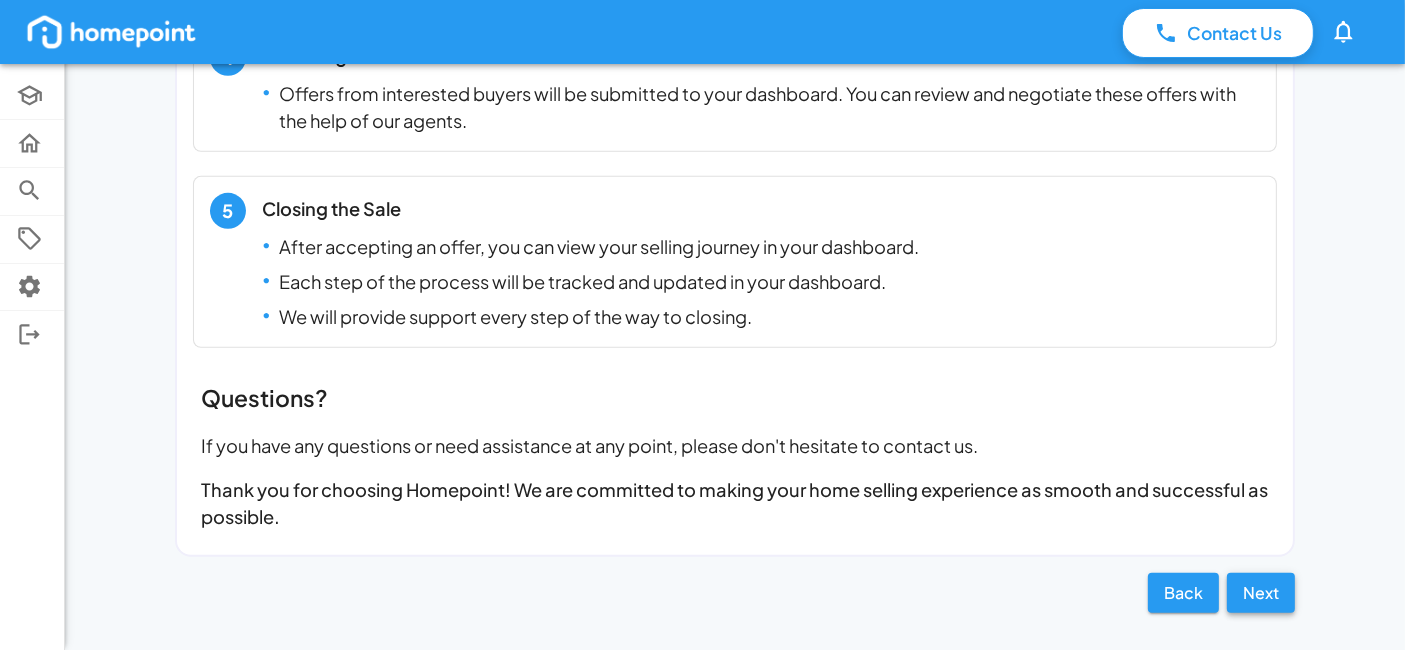 scroll, scrollTop: 1024, scrollLeft: 0, axis: vertical 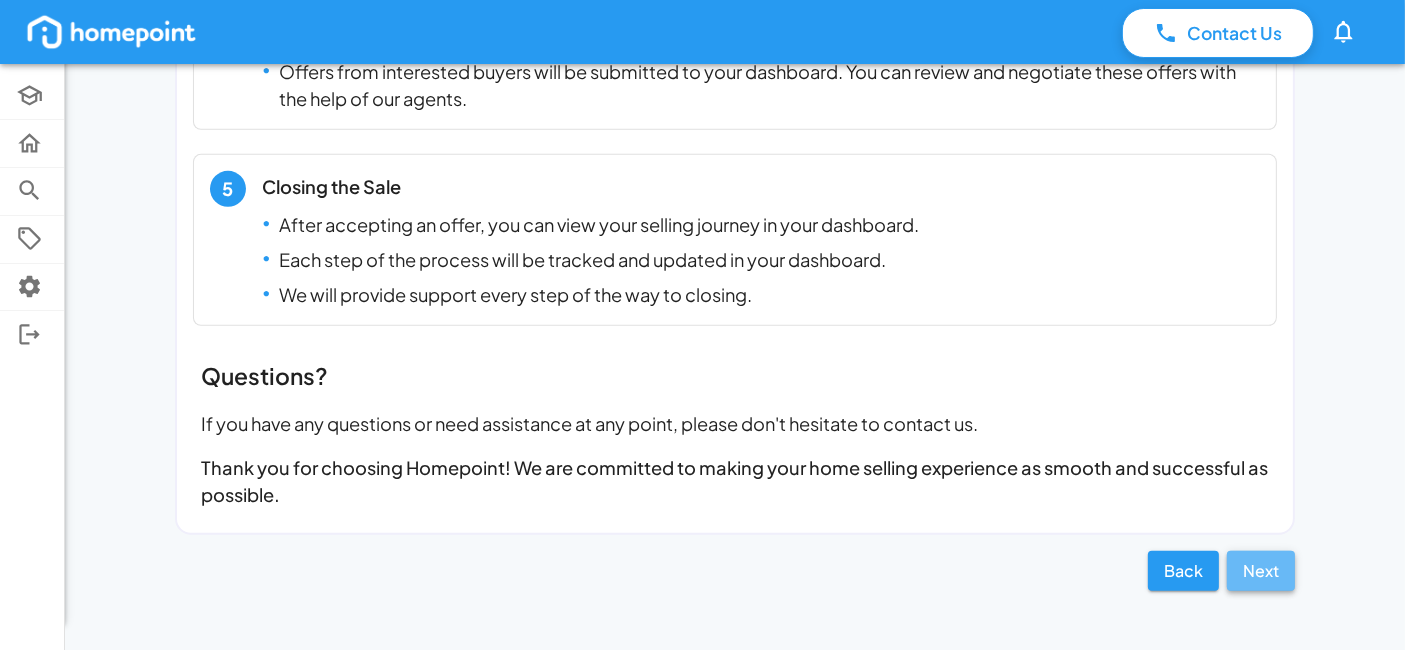 click on "Next" at bounding box center (1261, 571) 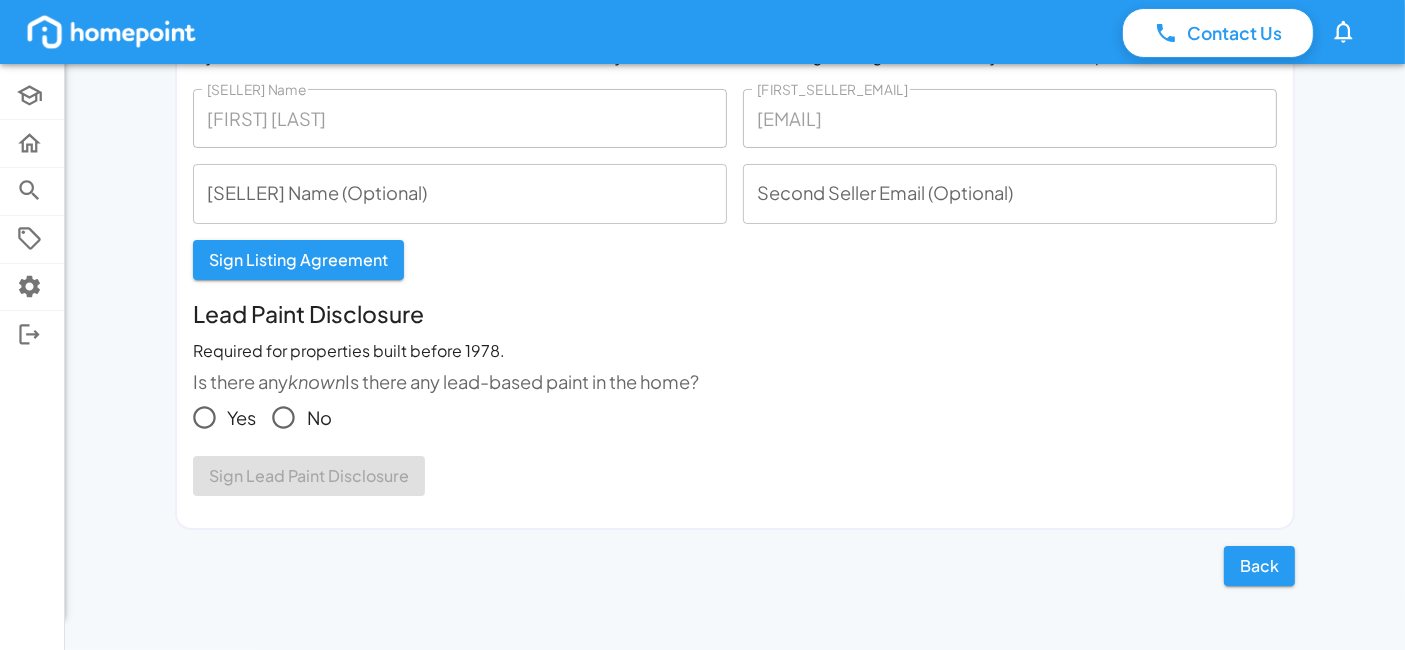 scroll, scrollTop: 164, scrollLeft: 0, axis: vertical 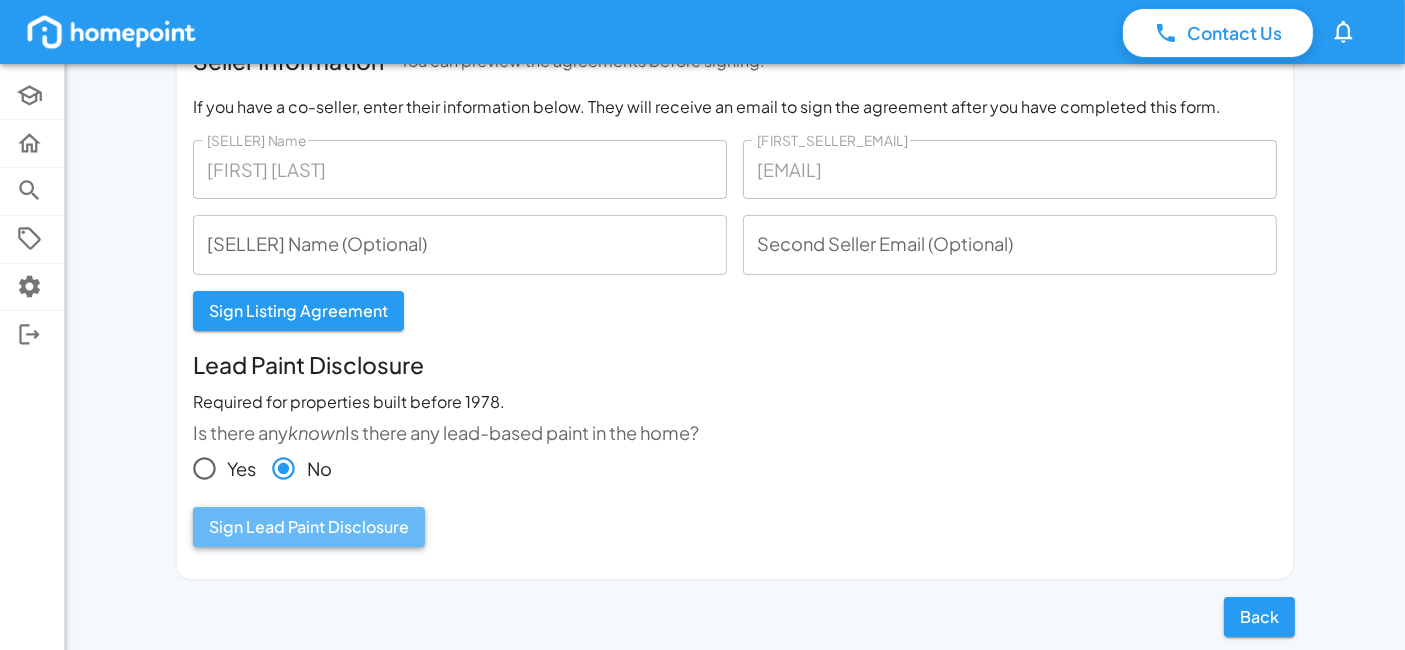 click on "Sign Lead Paint Disclosure" at bounding box center [309, 527] 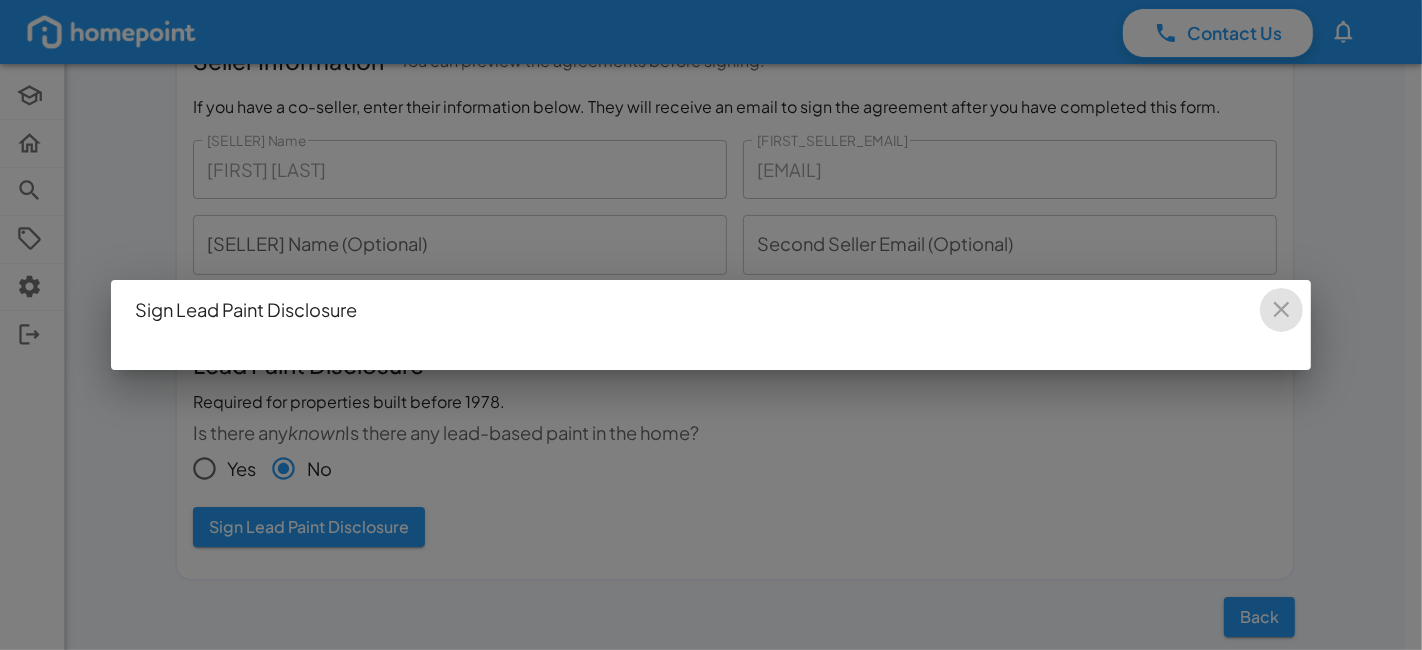 click 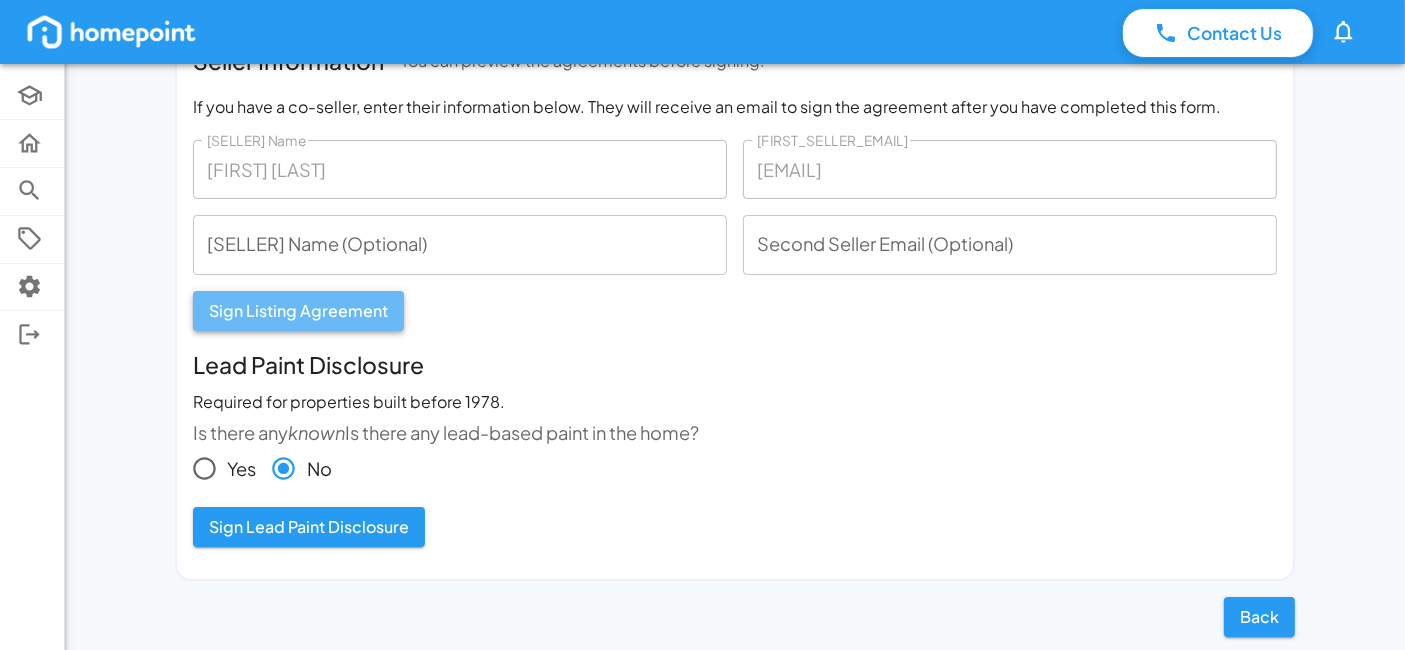 click on "Sign Listing Agreement" at bounding box center [298, 311] 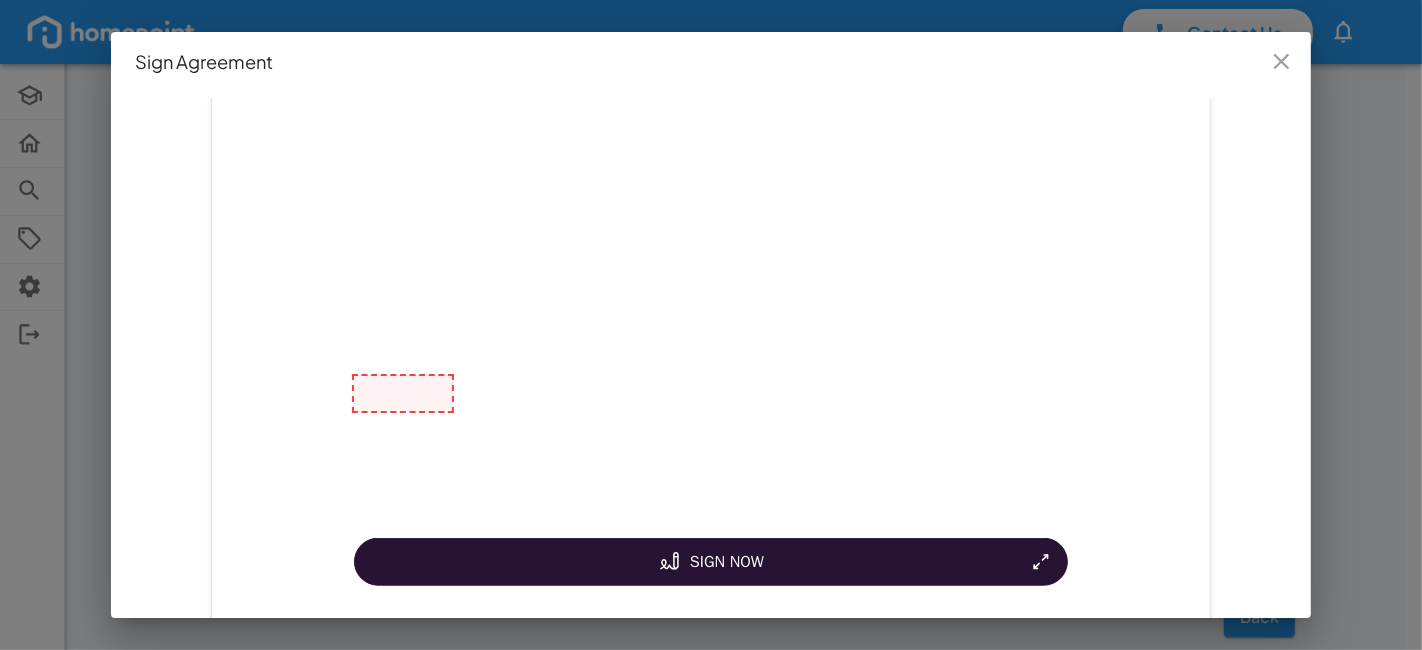 scroll, scrollTop: 1551, scrollLeft: 0, axis: vertical 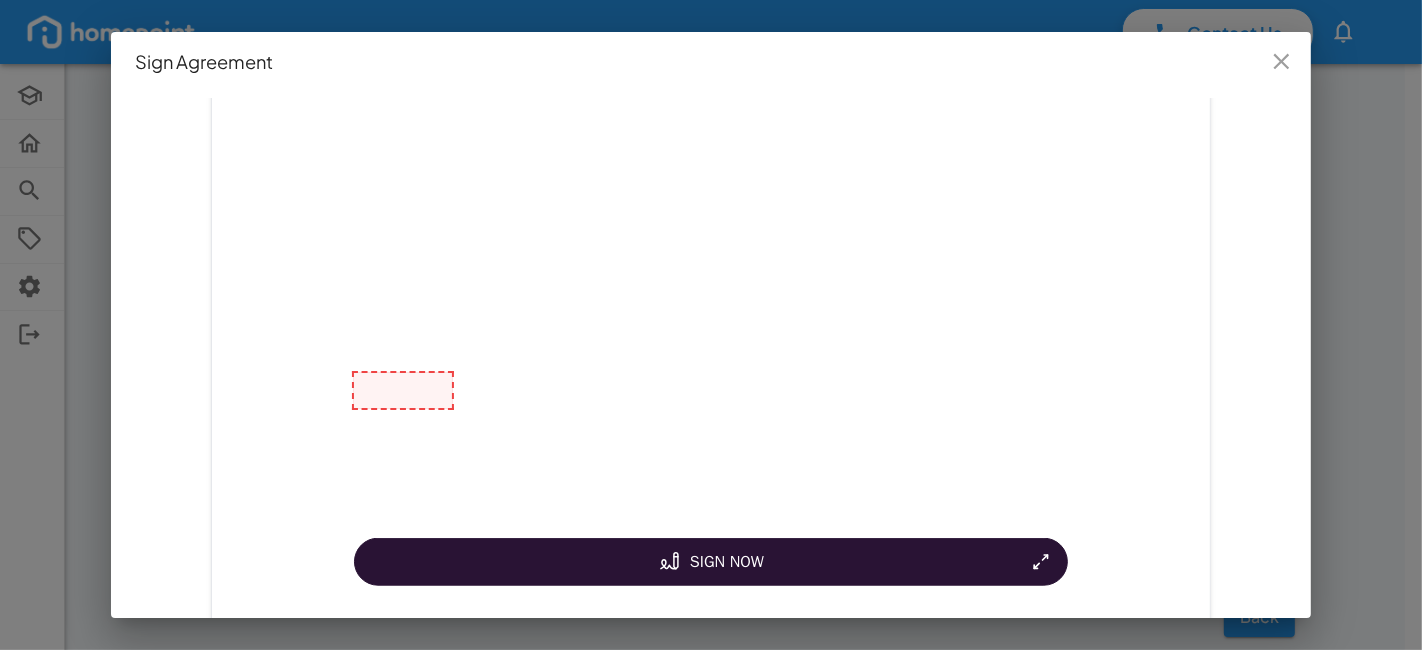 click at bounding box center [403, 390] 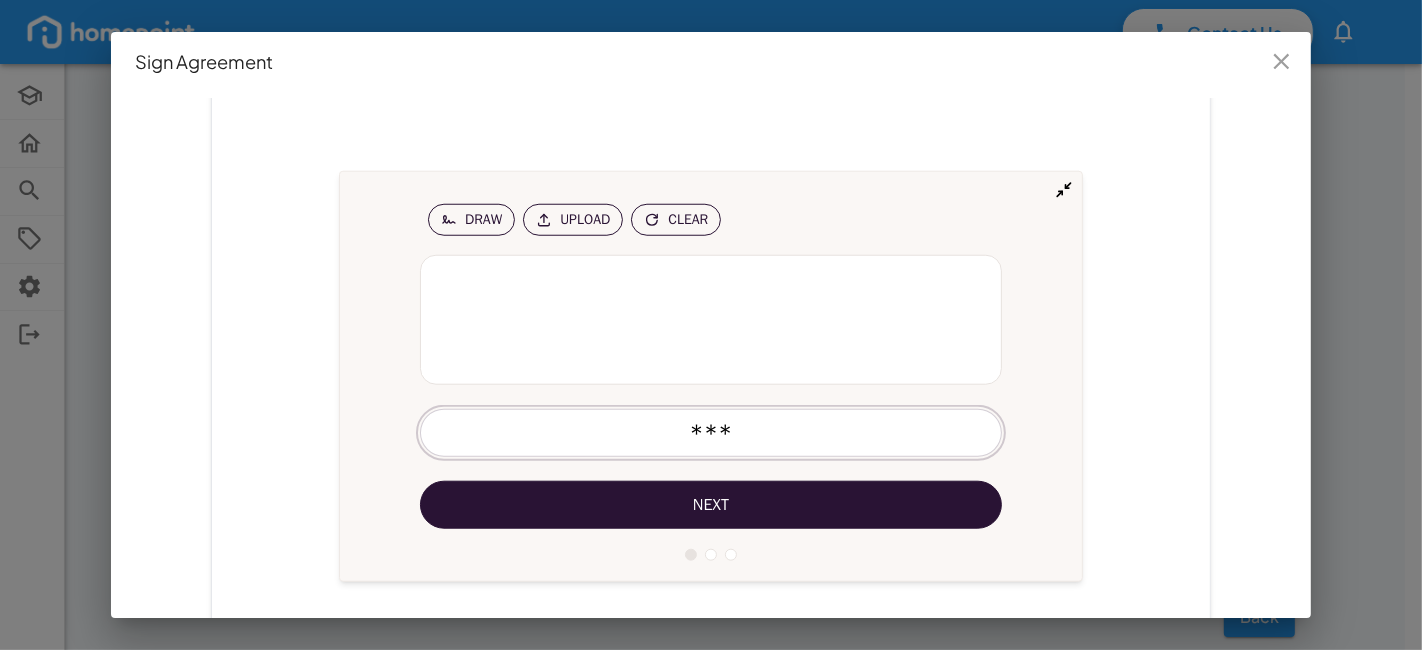 type on "***" 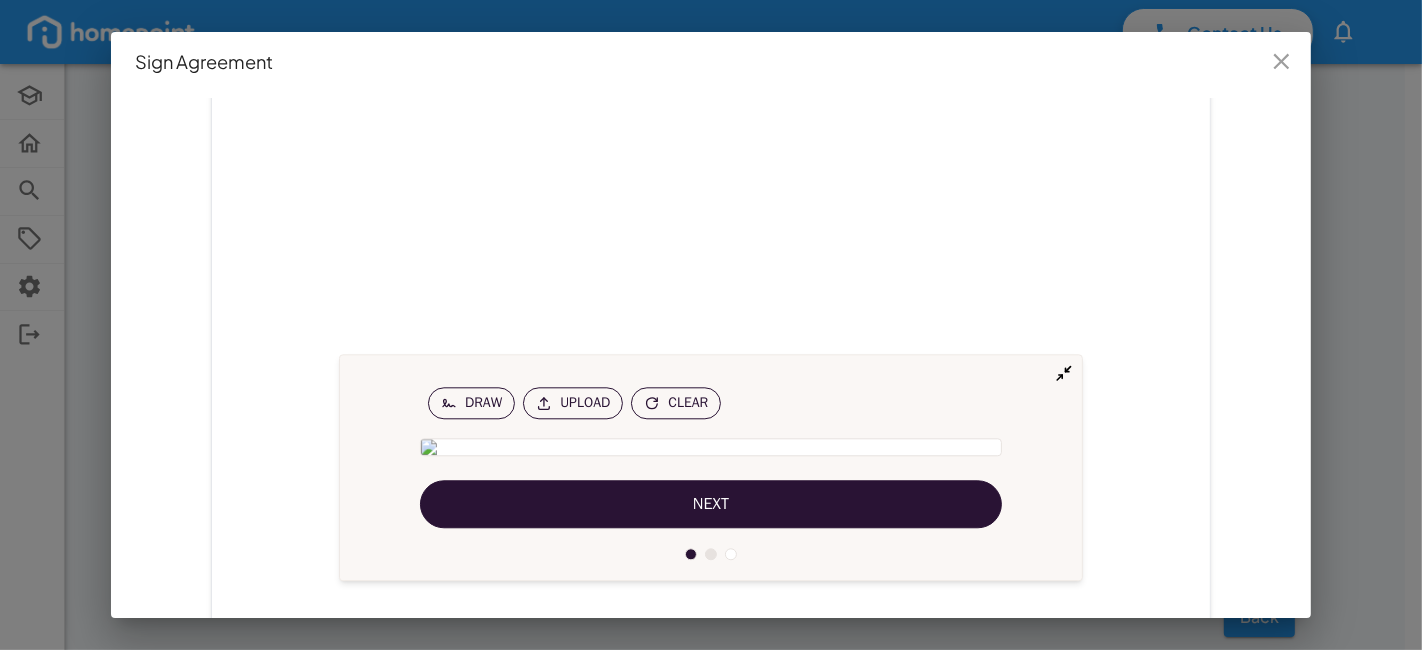 scroll, scrollTop: 4354, scrollLeft: 0, axis: vertical 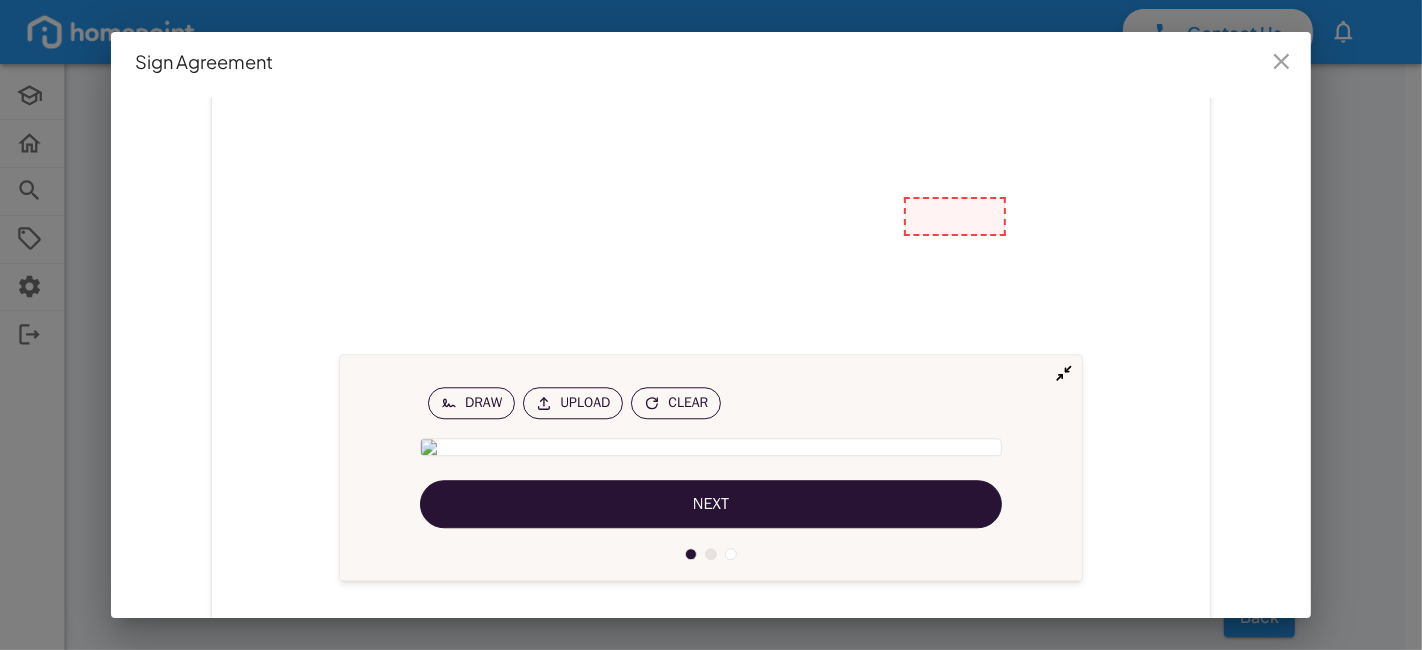 click on "next" at bounding box center [711, 505] 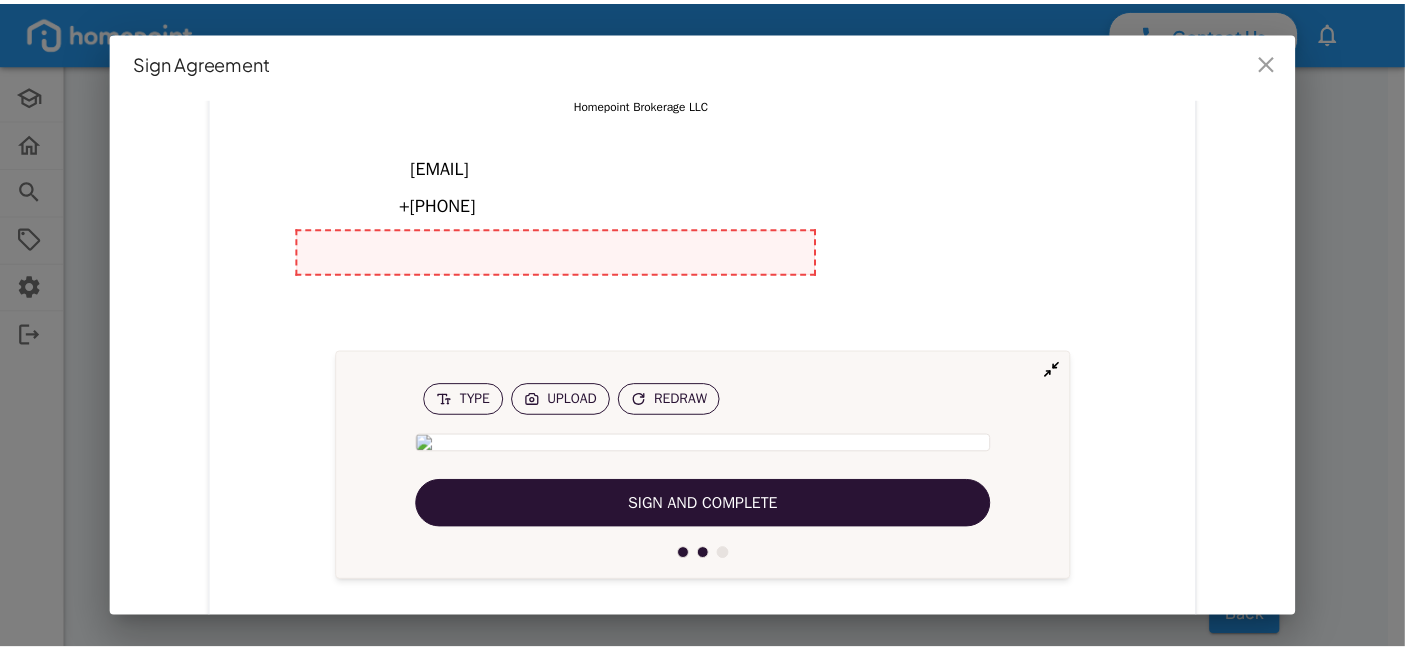 scroll, scrollTop: 6009, scrollLeft: 0, axis: vertical 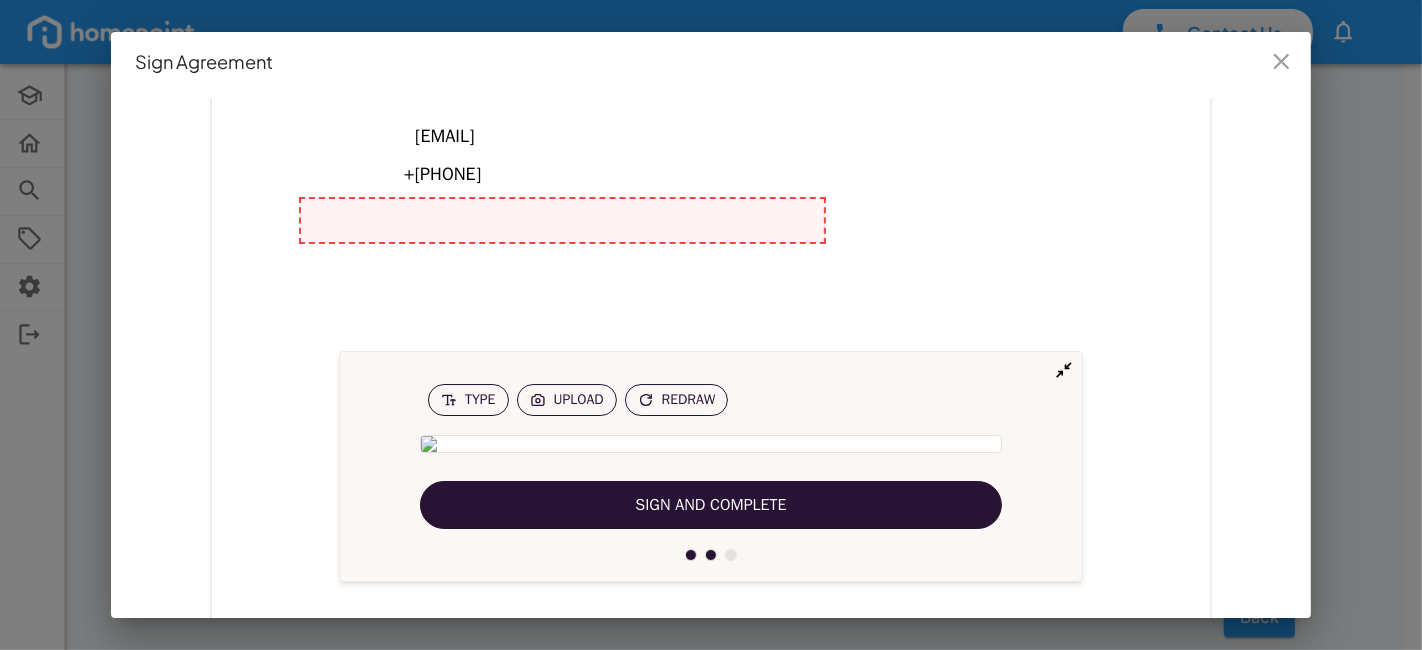 click on "Sign and Complete" at bounding box center (710, 505) 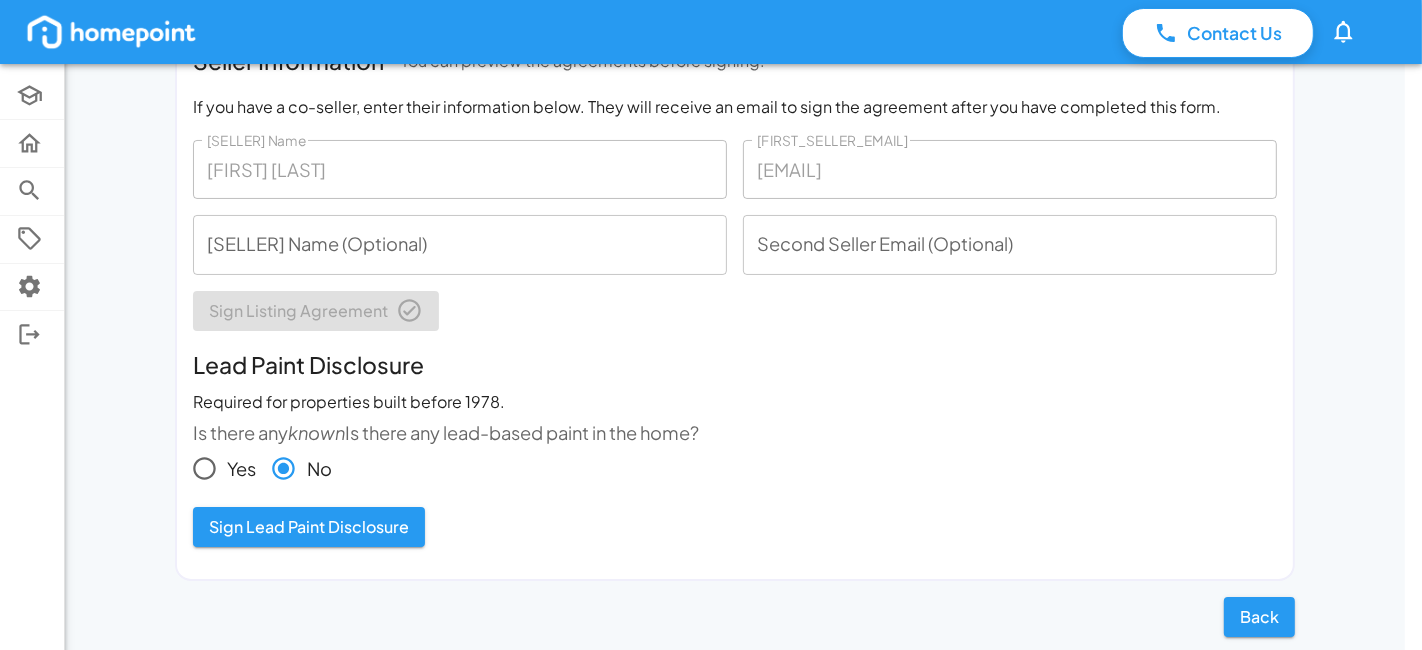 scroll, scrollTop: 0, scrollLeft: 0, axis: both 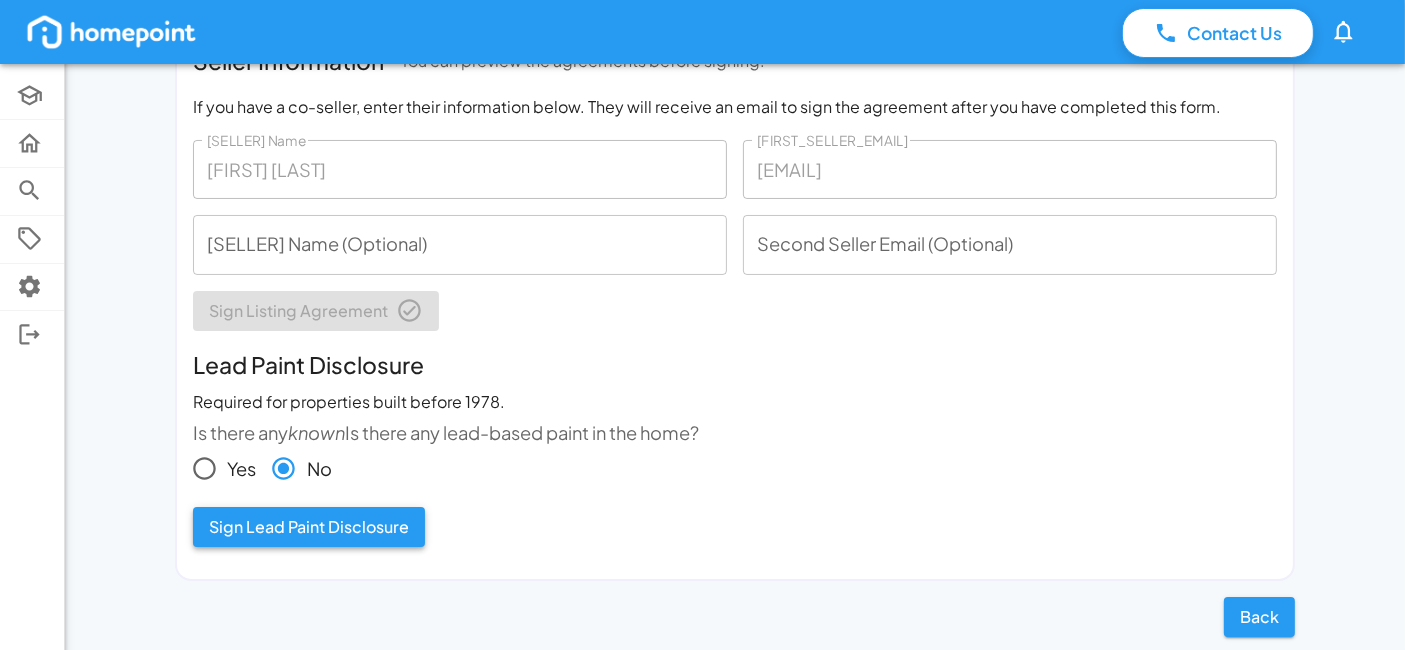 click on "Sign Lead Paint Disclosure" at bounding box center [309, 527] 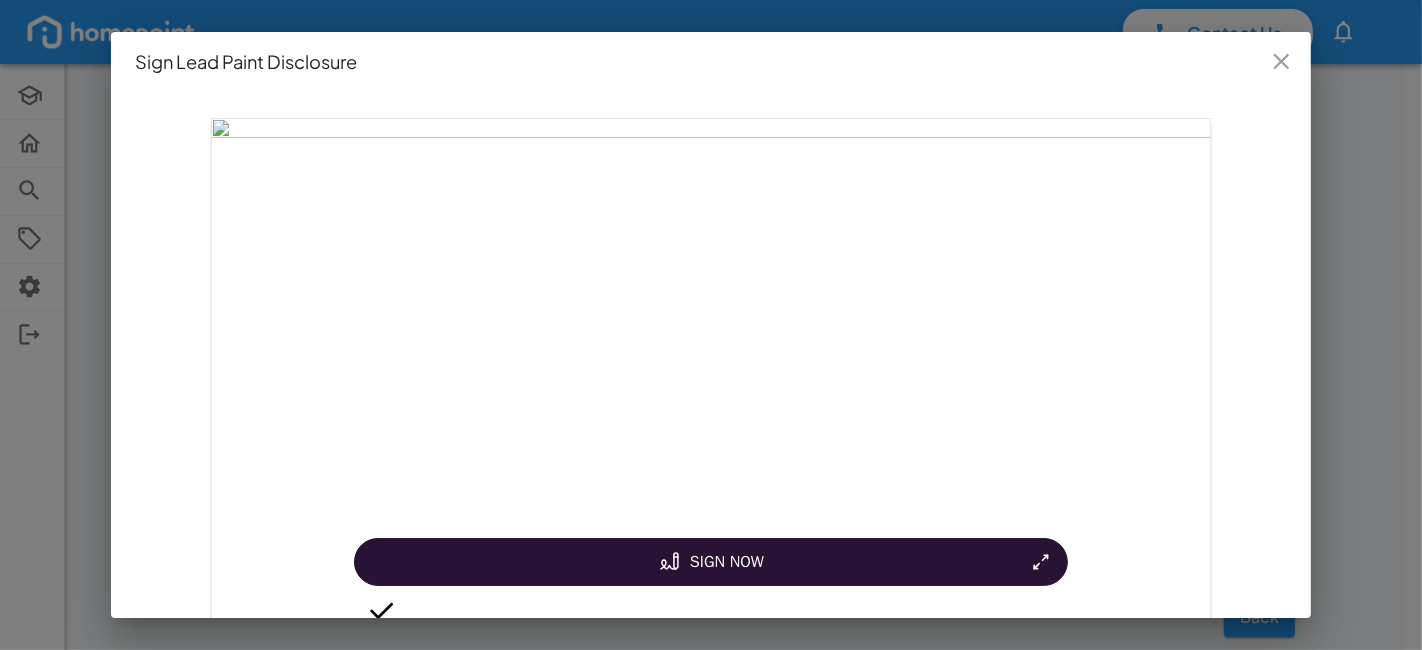 click on "Sign Now" 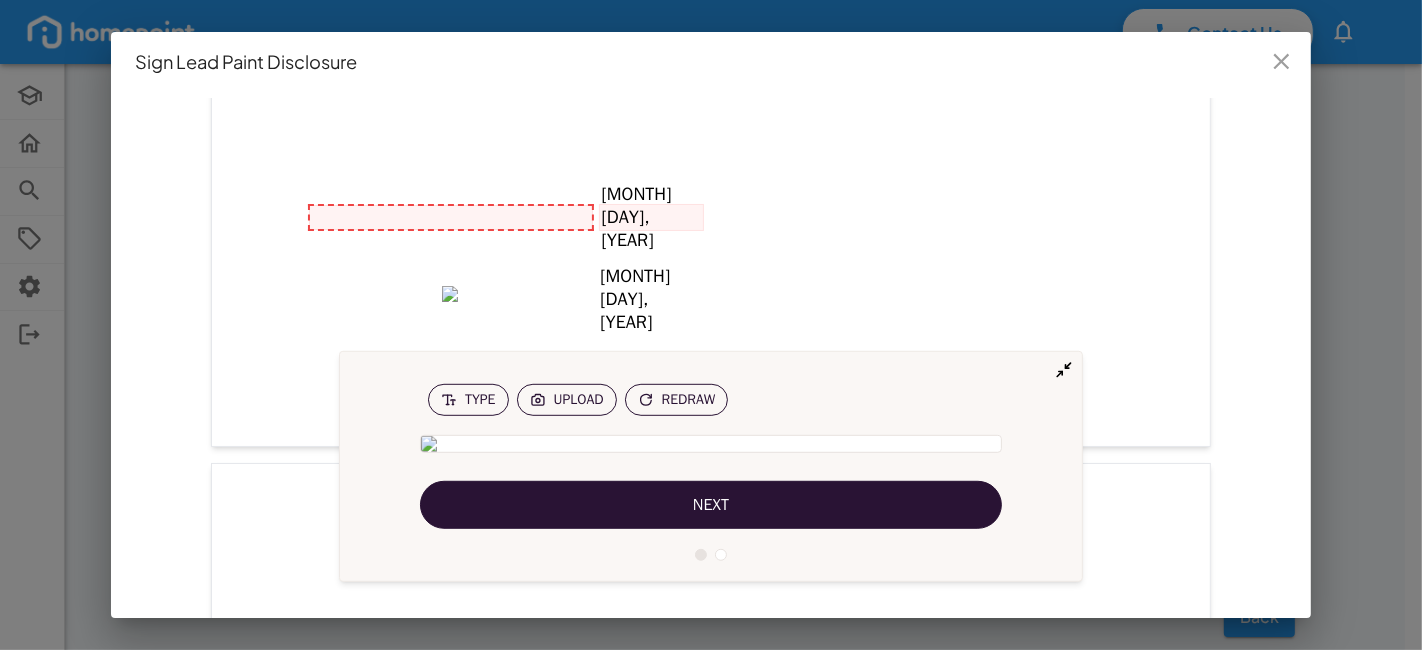 scroll, scrollTop: 972, scrollLeft: 0, axis: vertical 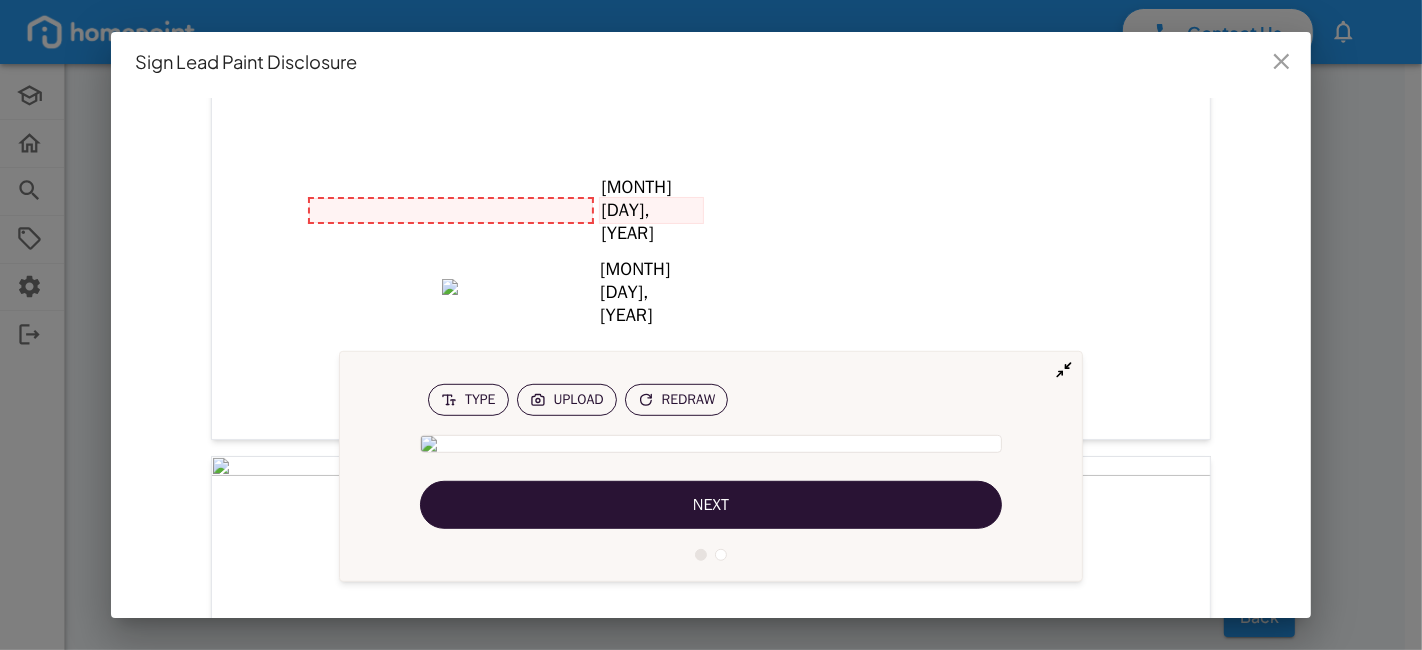 click on "next" at bounding box center [711, 505] 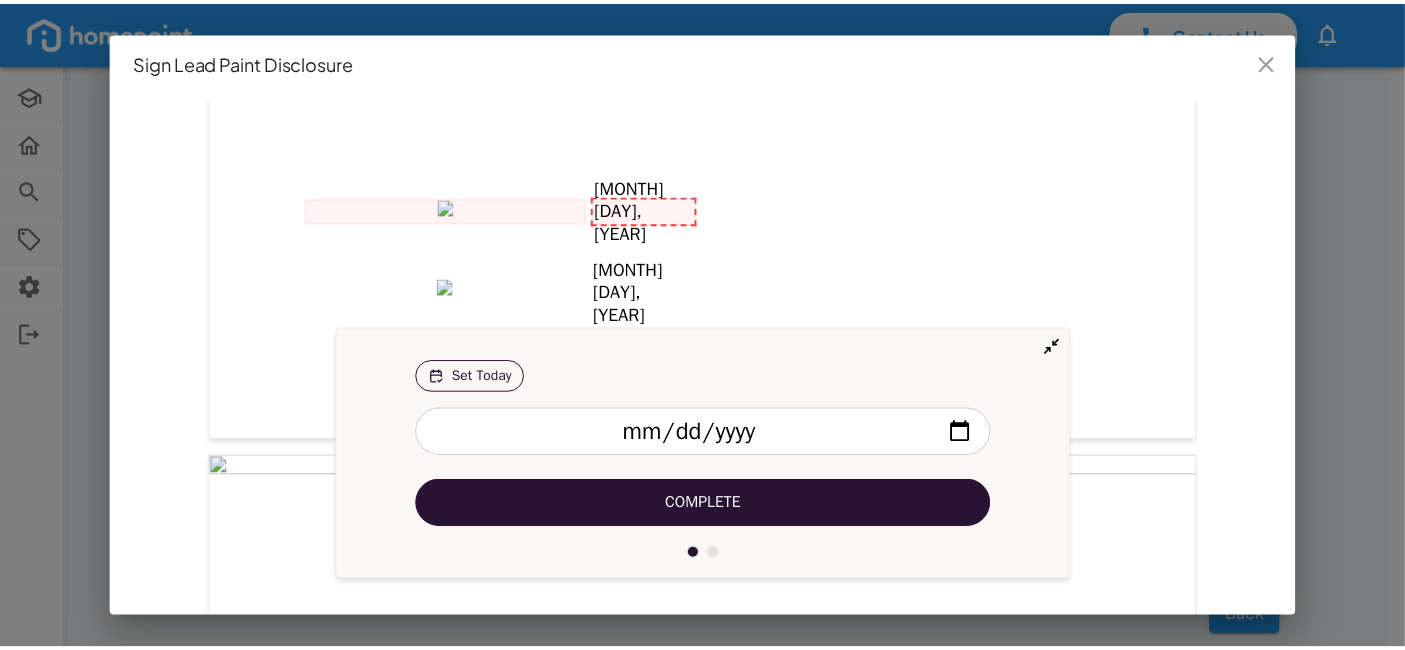 scroll, scrollTop: 971, scrollLeft: 0, axis: vertical 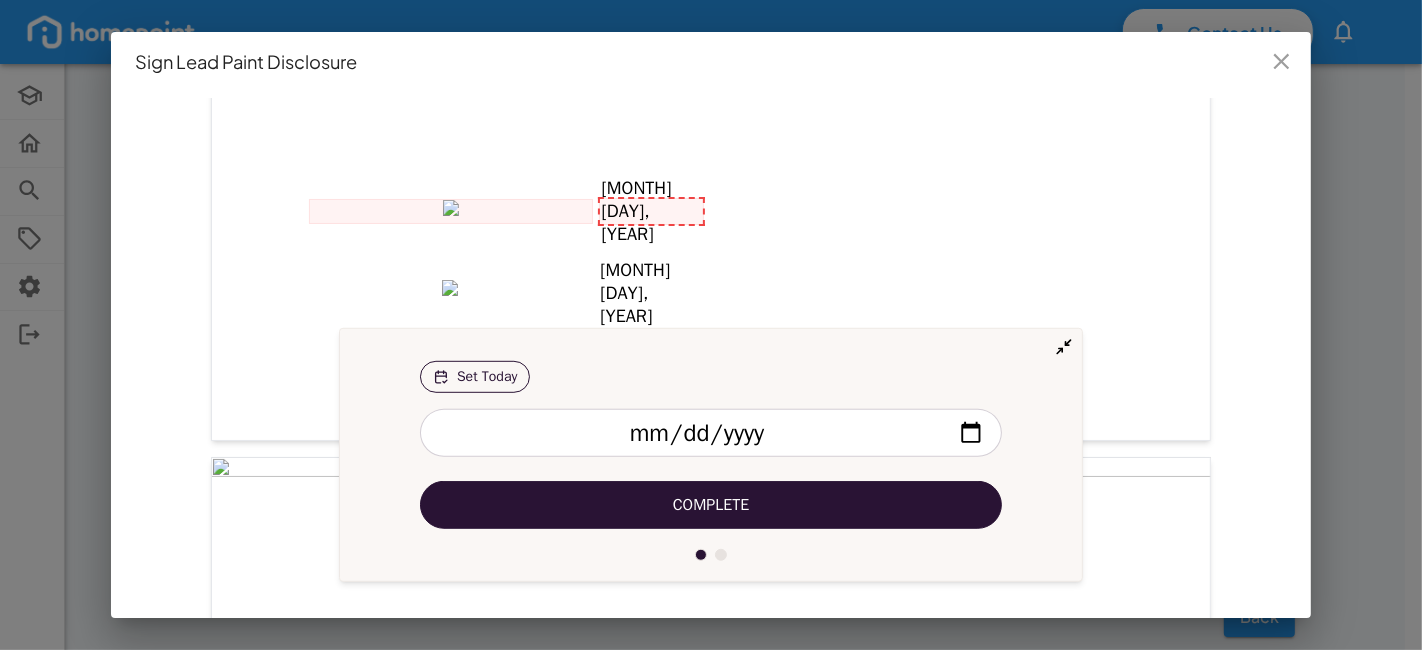 click on "Complete" at bounding box center [711, 505] 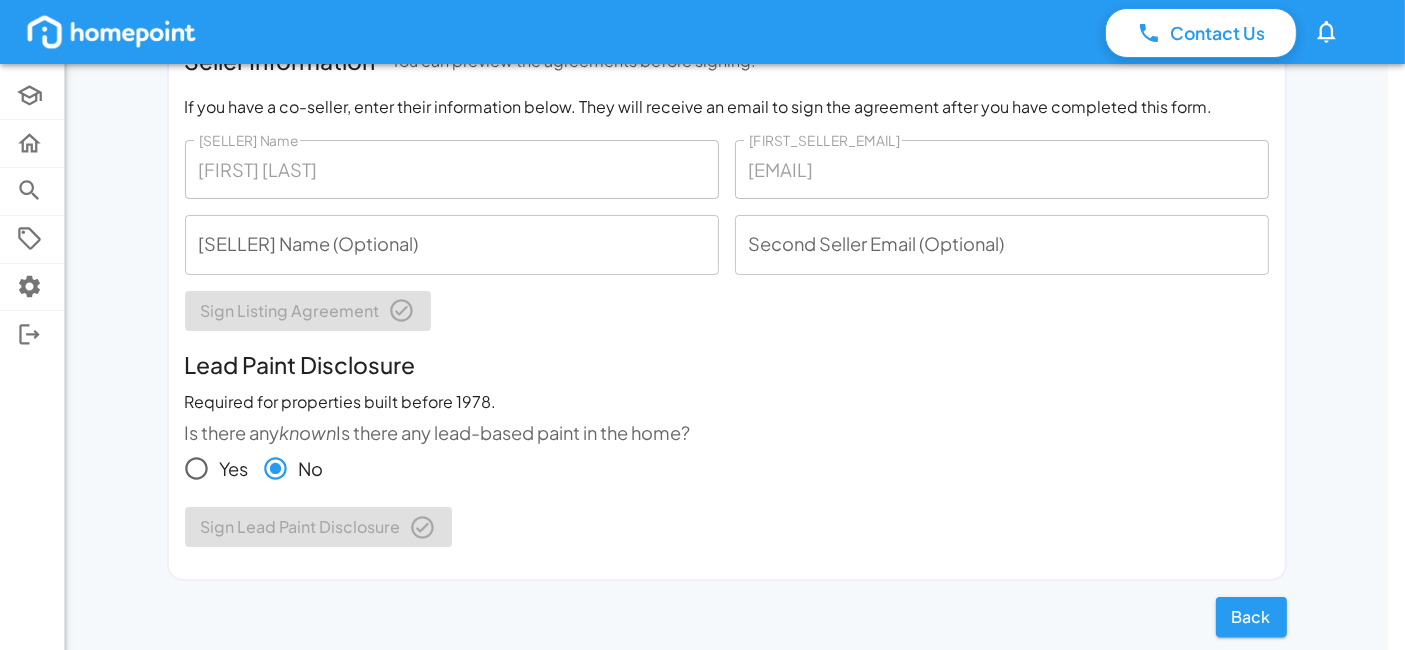 scroll, scrollTop: 0, scrollLeft: 0, axis: both 